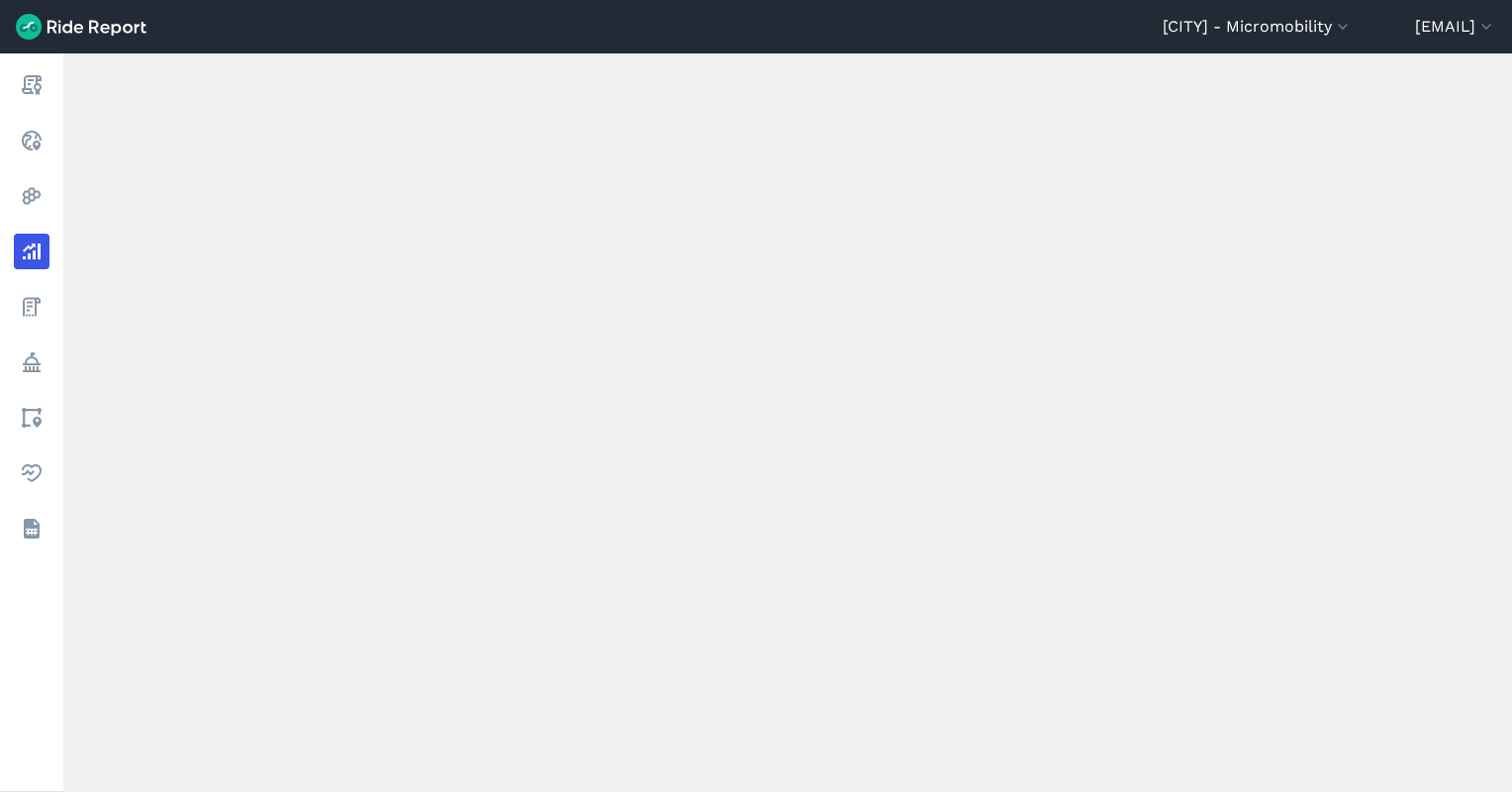 scroll, scrollTop: 0, scrollLeft: 0, axis: both 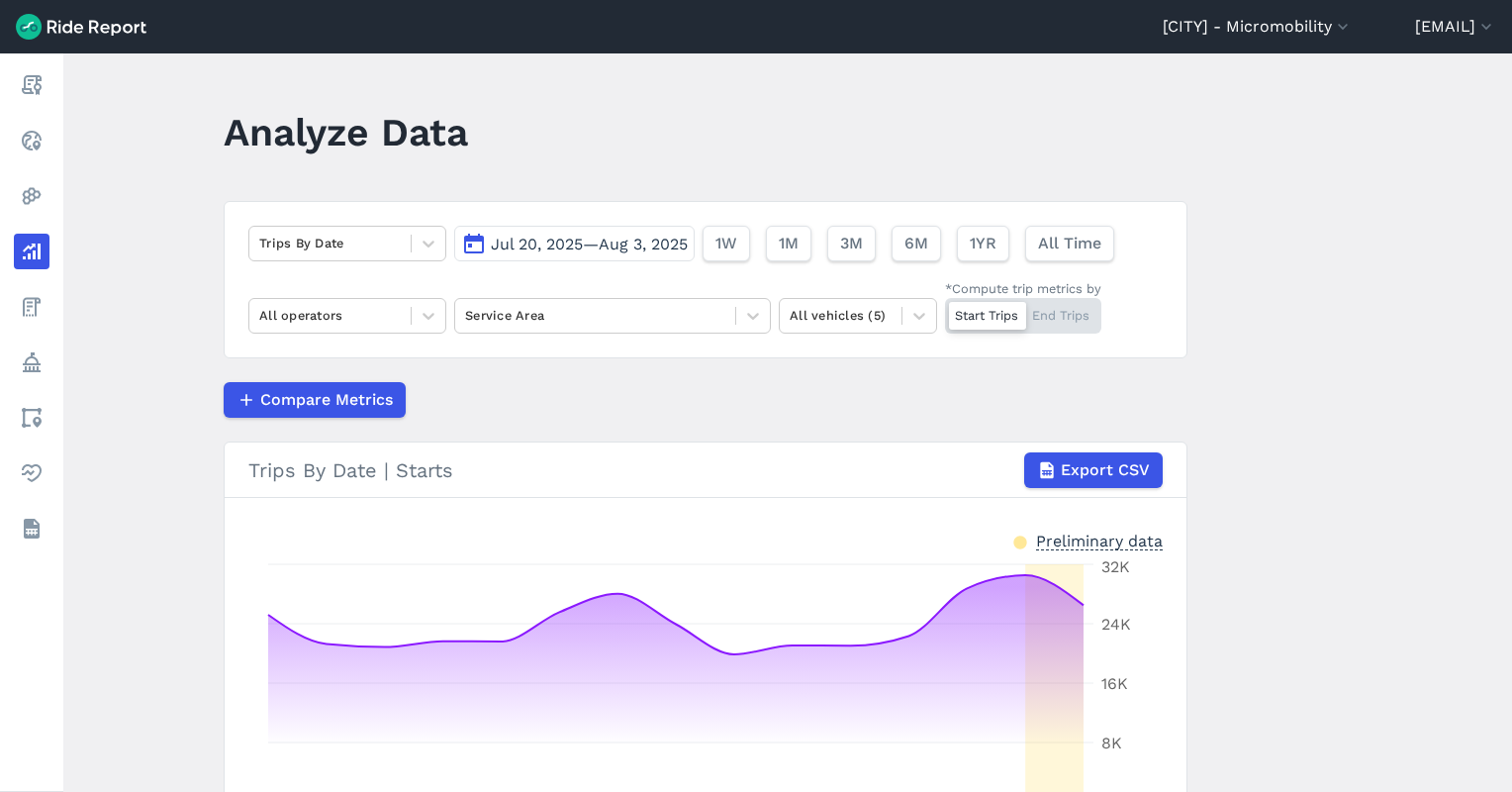 click on "Jul 20, 2025—Aug 3, 2025" at bounding box center [589, 244] 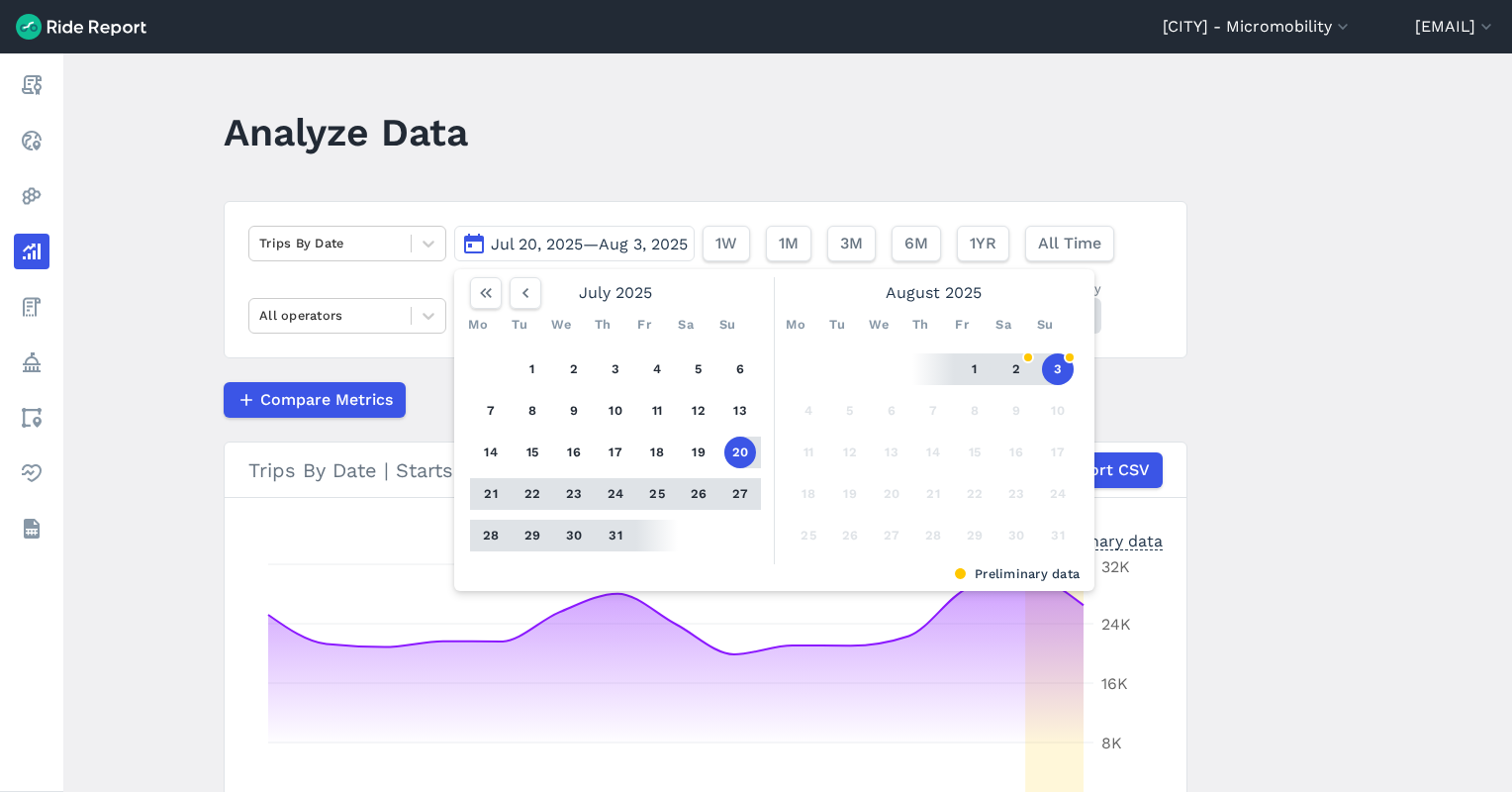 click on "1" at bounding box center [975, 369] 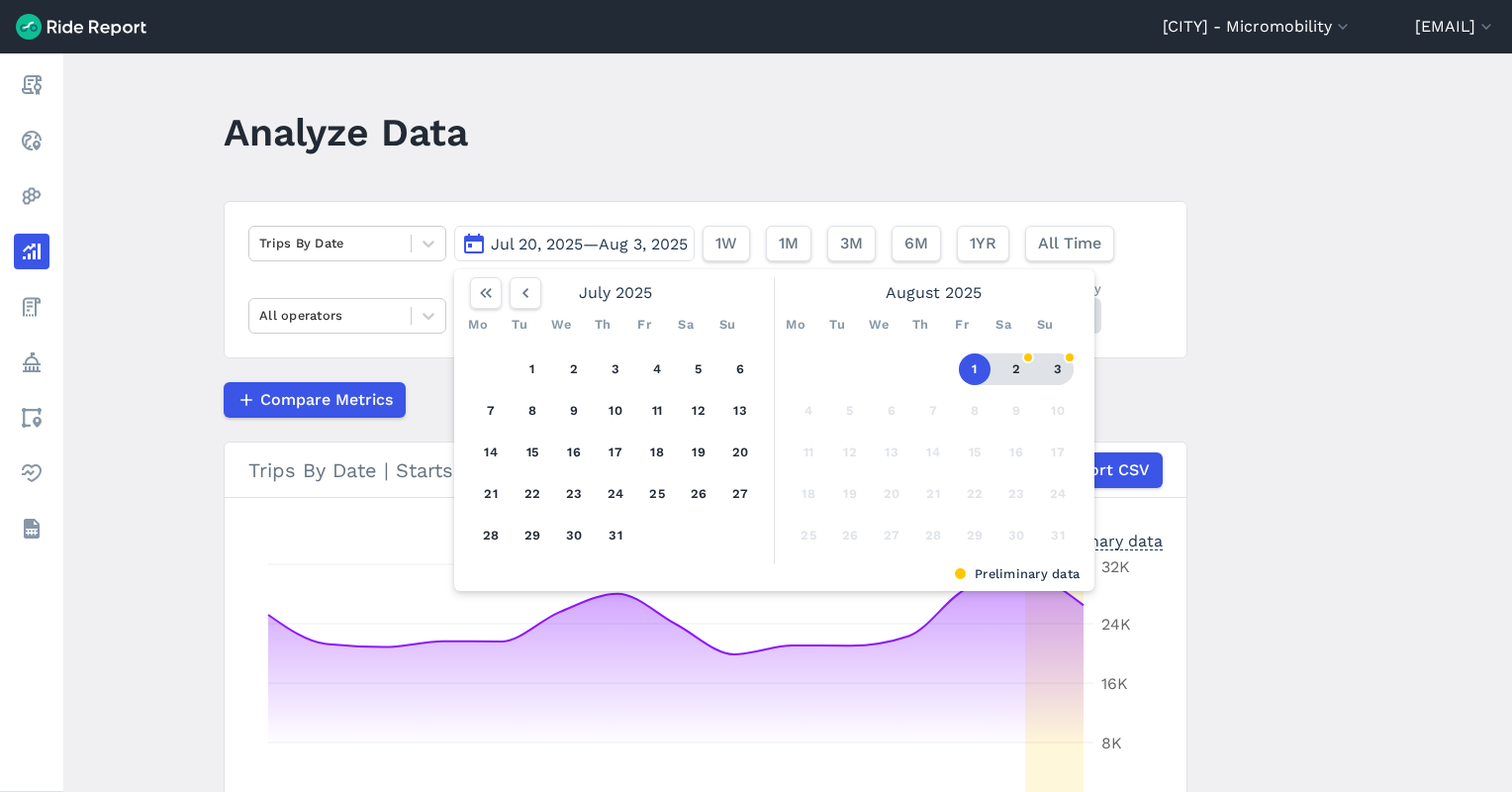 click on "3" at bounding box center [1058, 369] 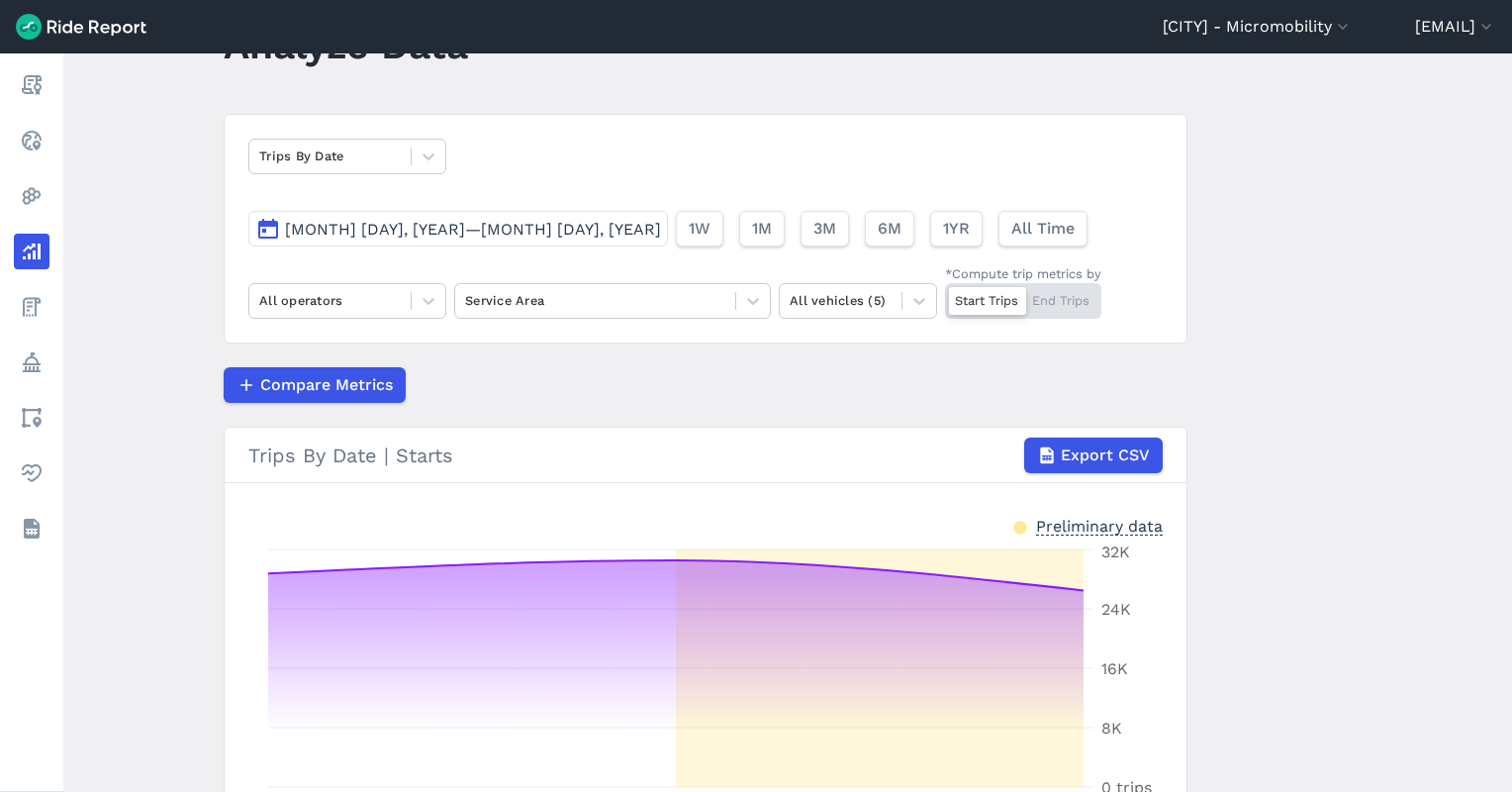 scroll, scrollTop: 127, scrollLeft: 0, axis: vertical 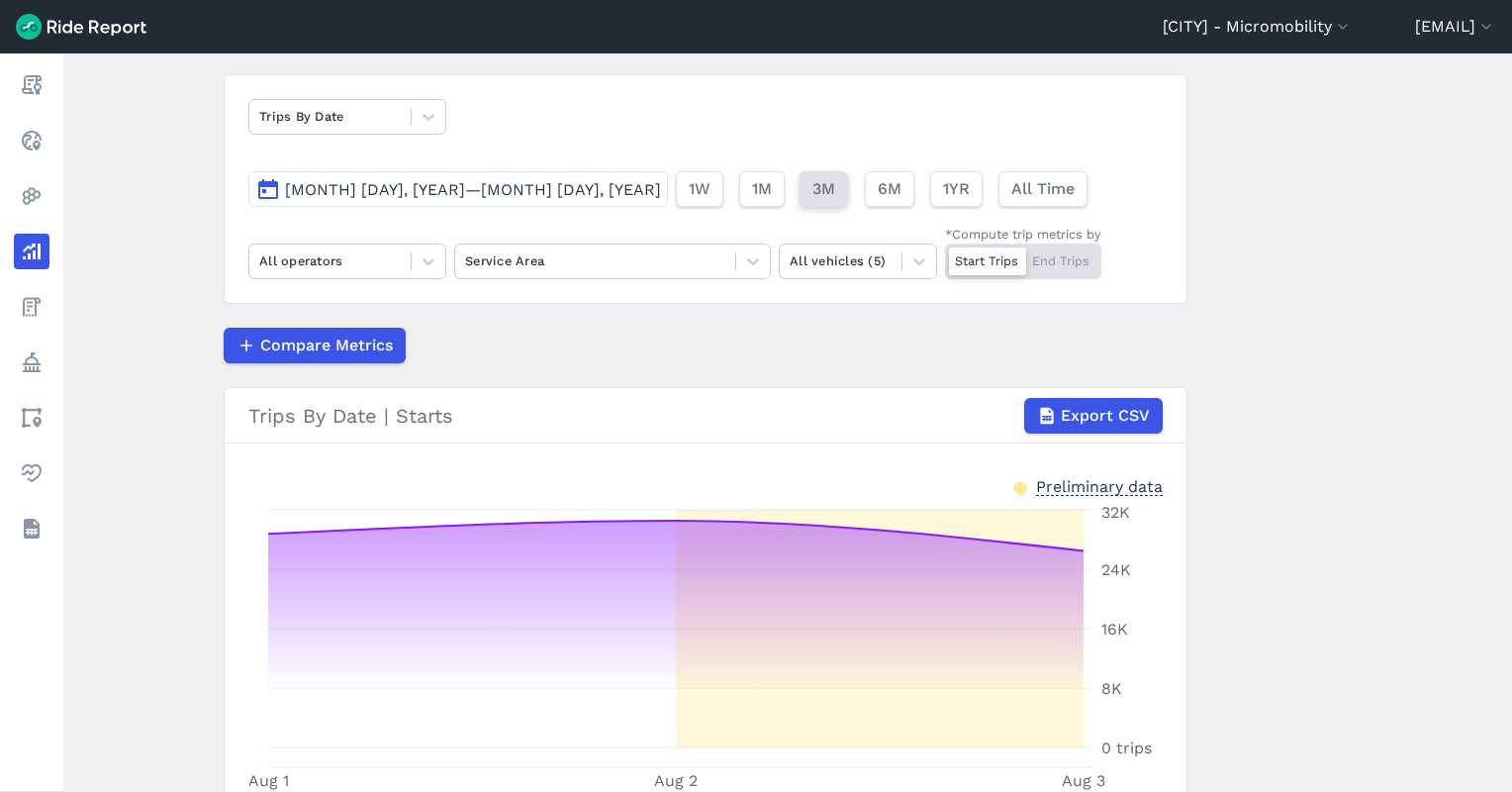 click on "3M" at bounding box center (823, 189) 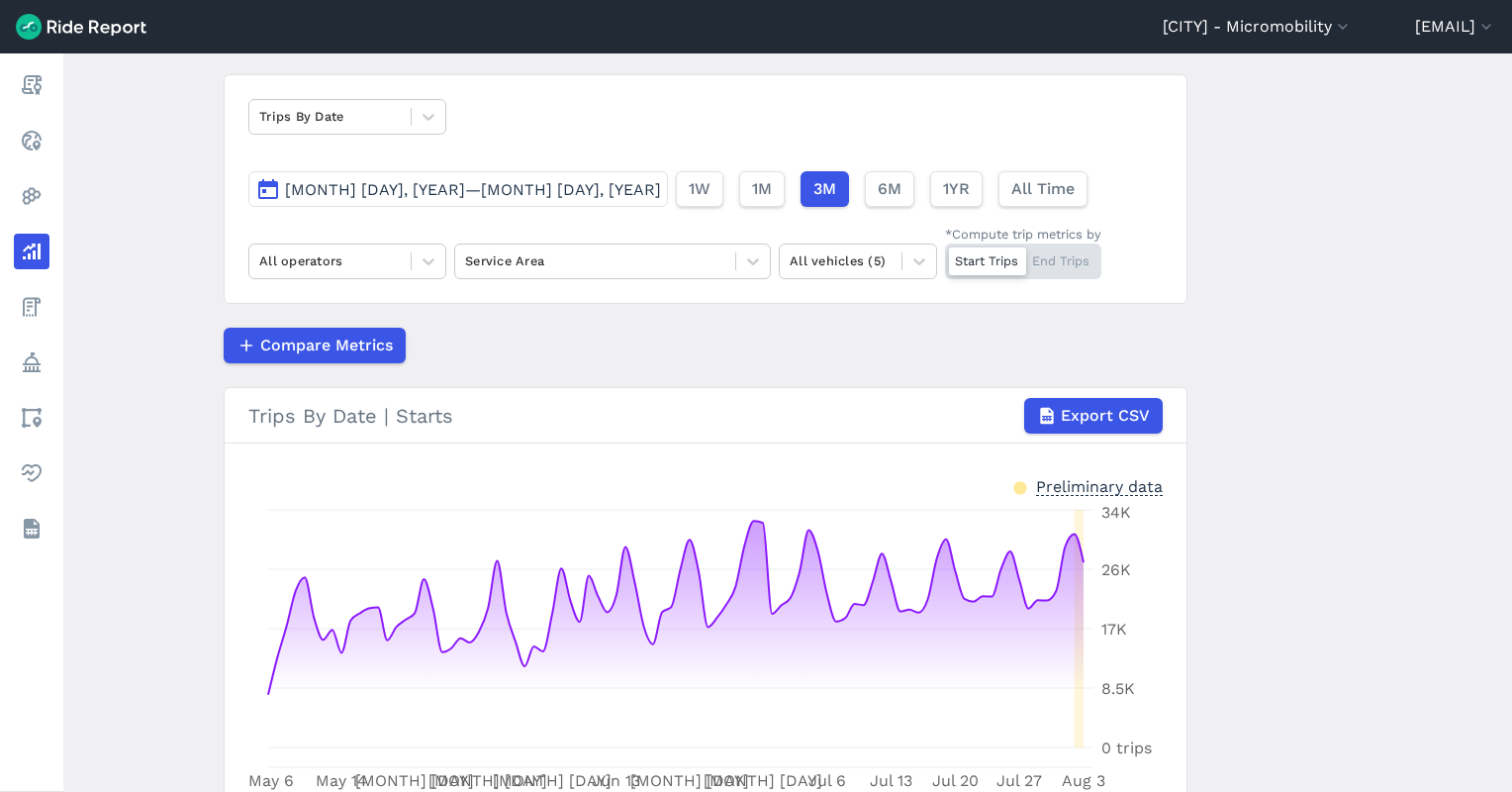 click on "[MONTH] [DAY], [YEAR]—[MONTH] [DAY], [YEAR]" at bounding box center (473, 189) 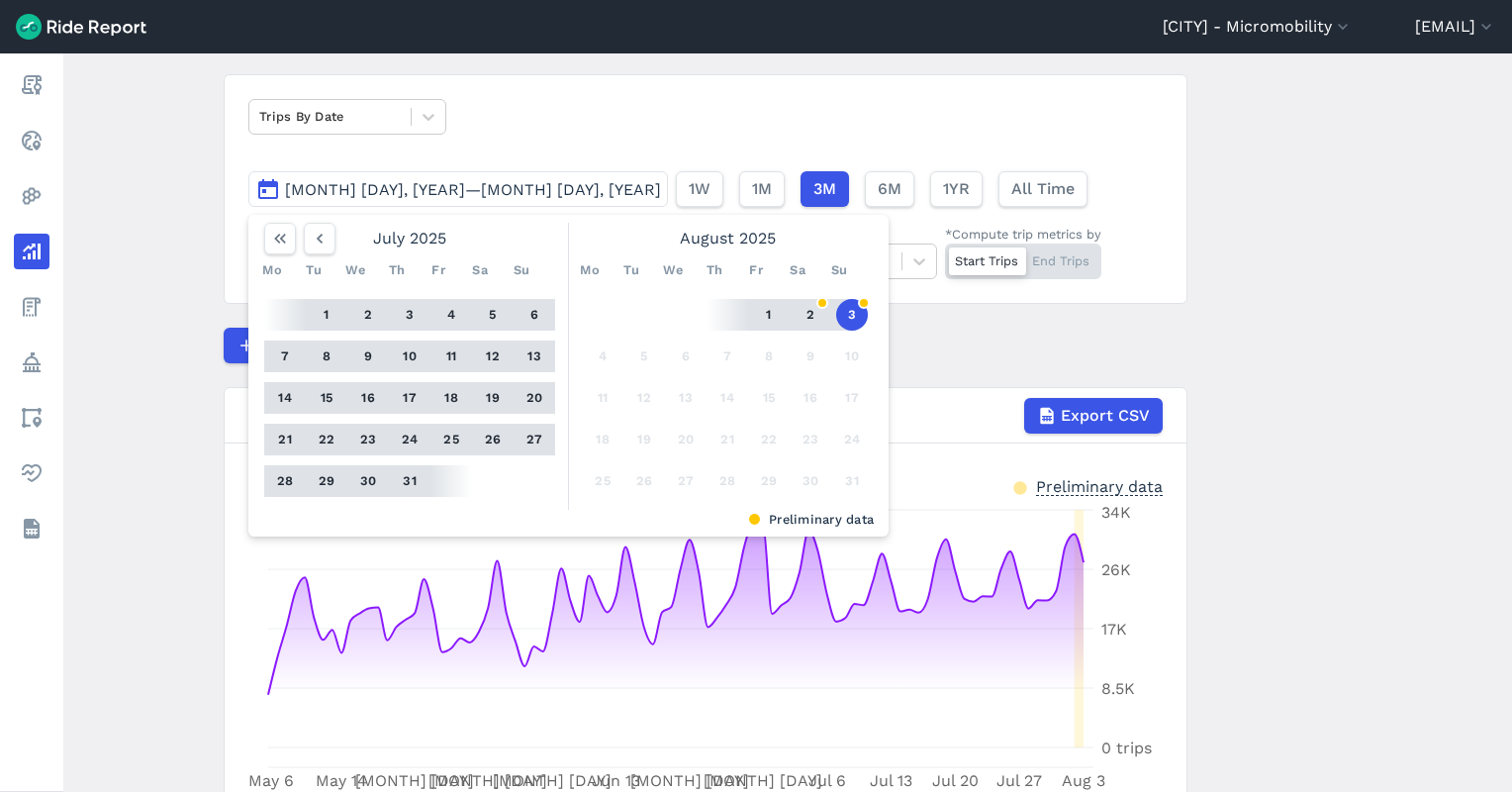 click on "31" at bounding box center [410, 481] 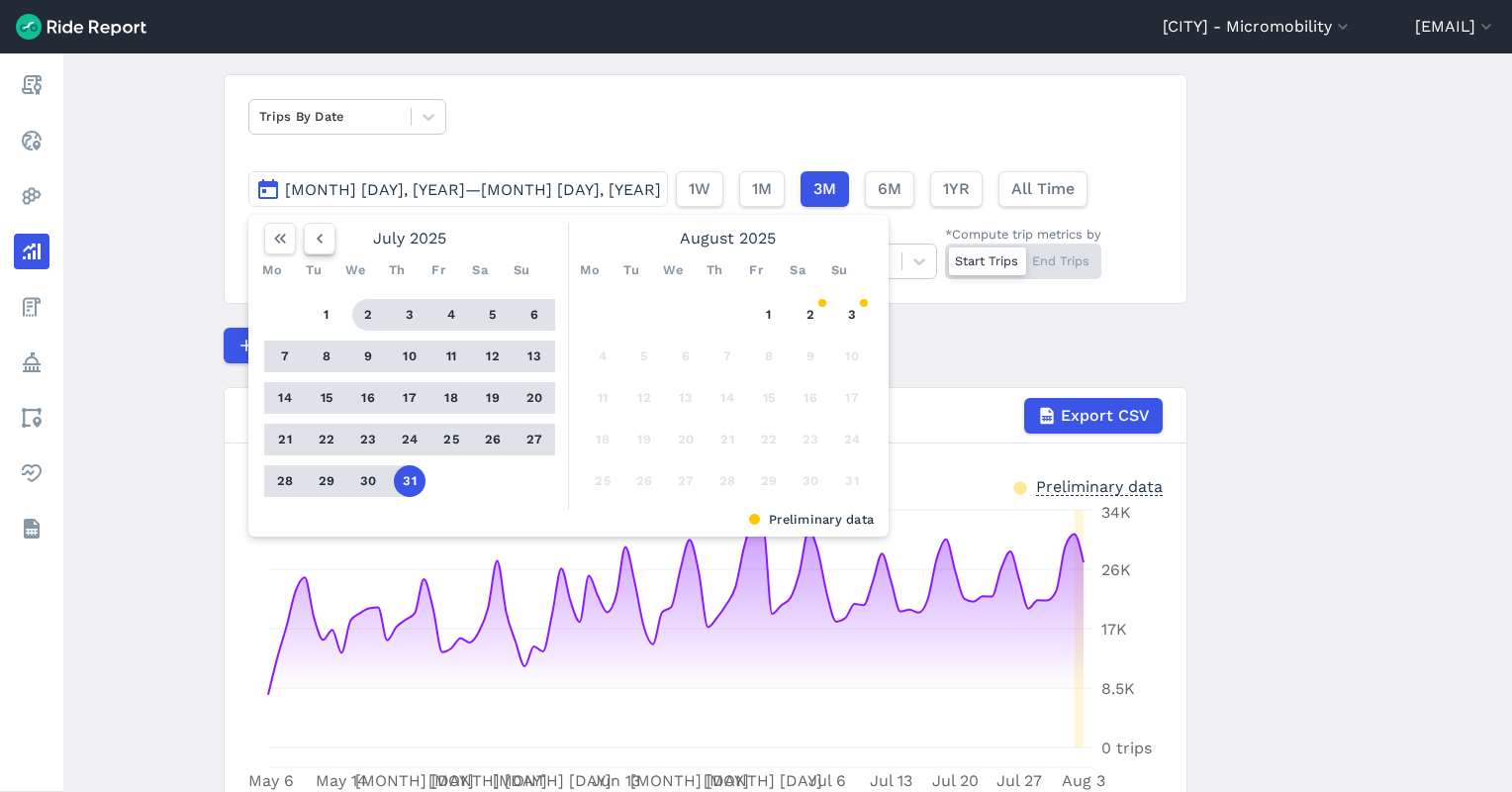 click at bounding box center (320, 239) 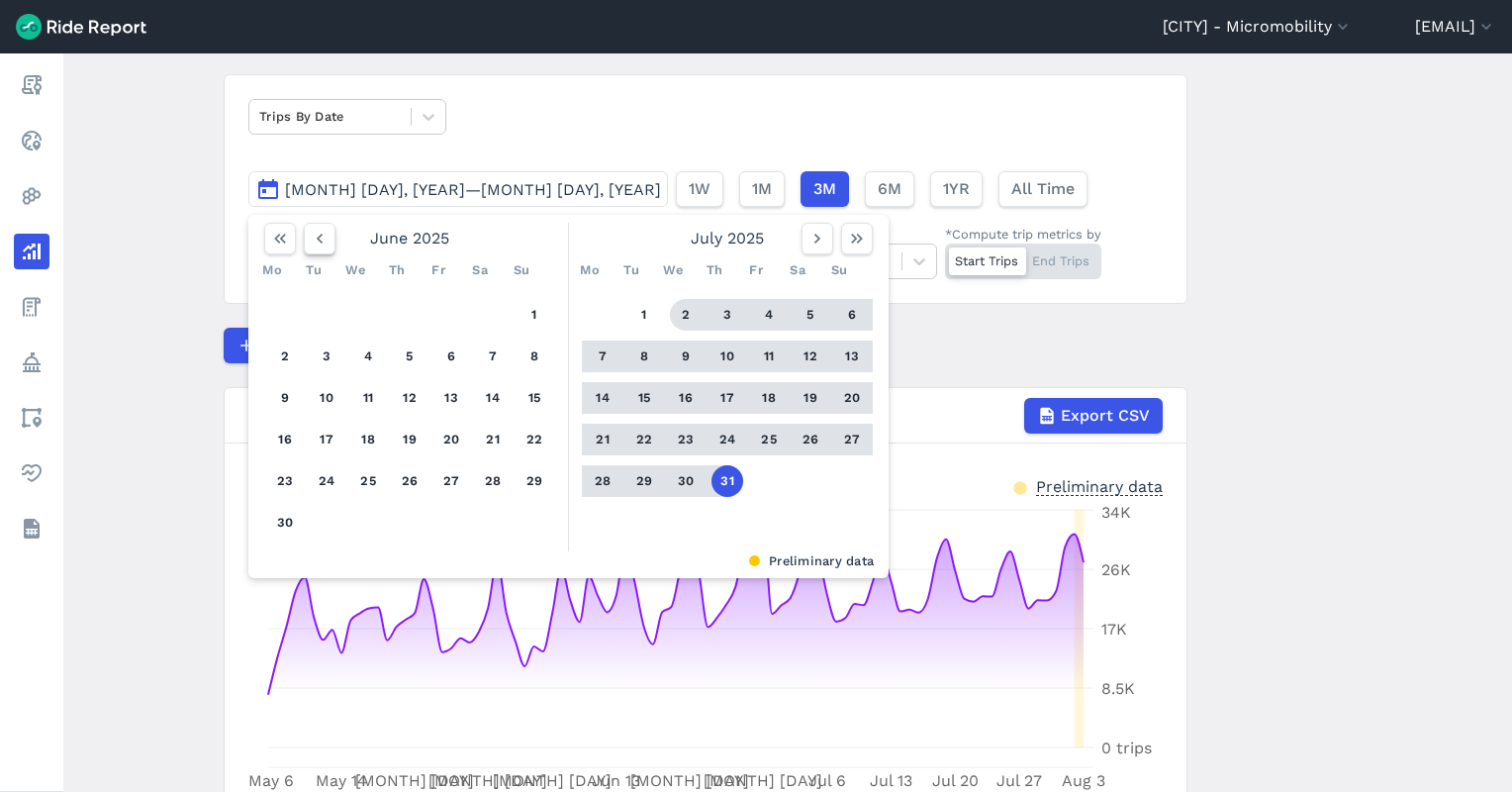 click at bounding box center [320, 239] 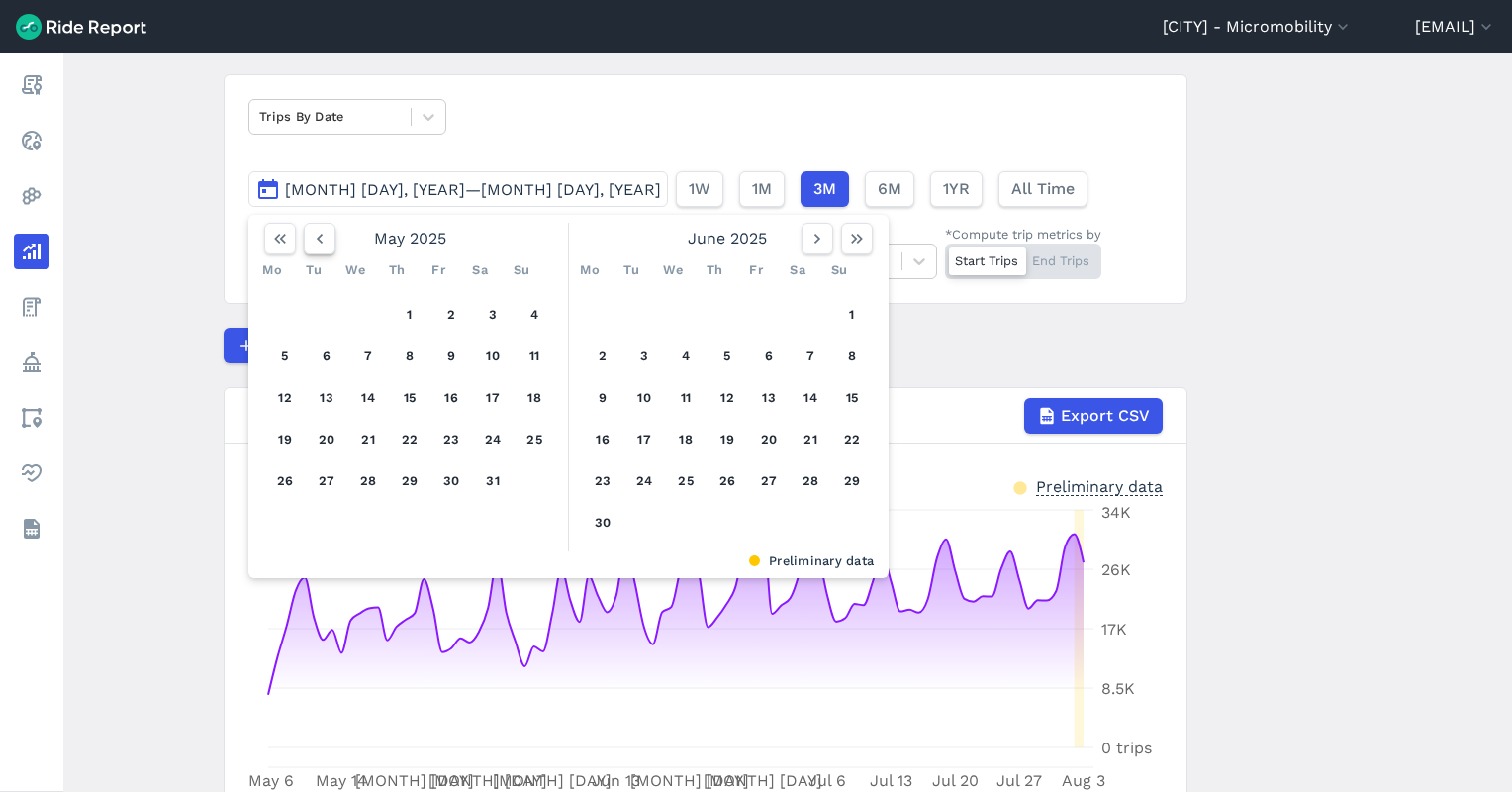 click at bounding box center [320, 239] 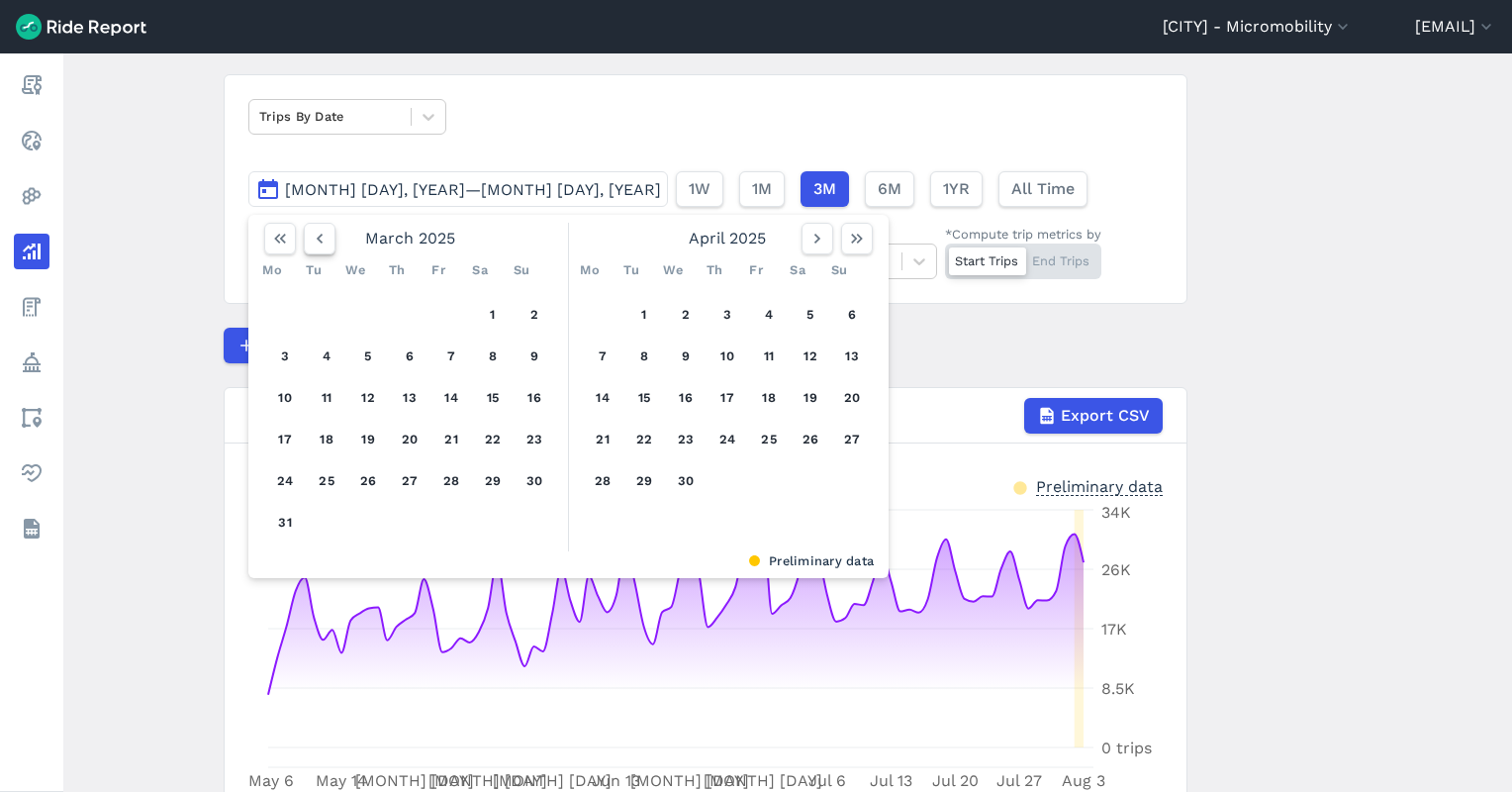 click at bounding box center (320, 239) 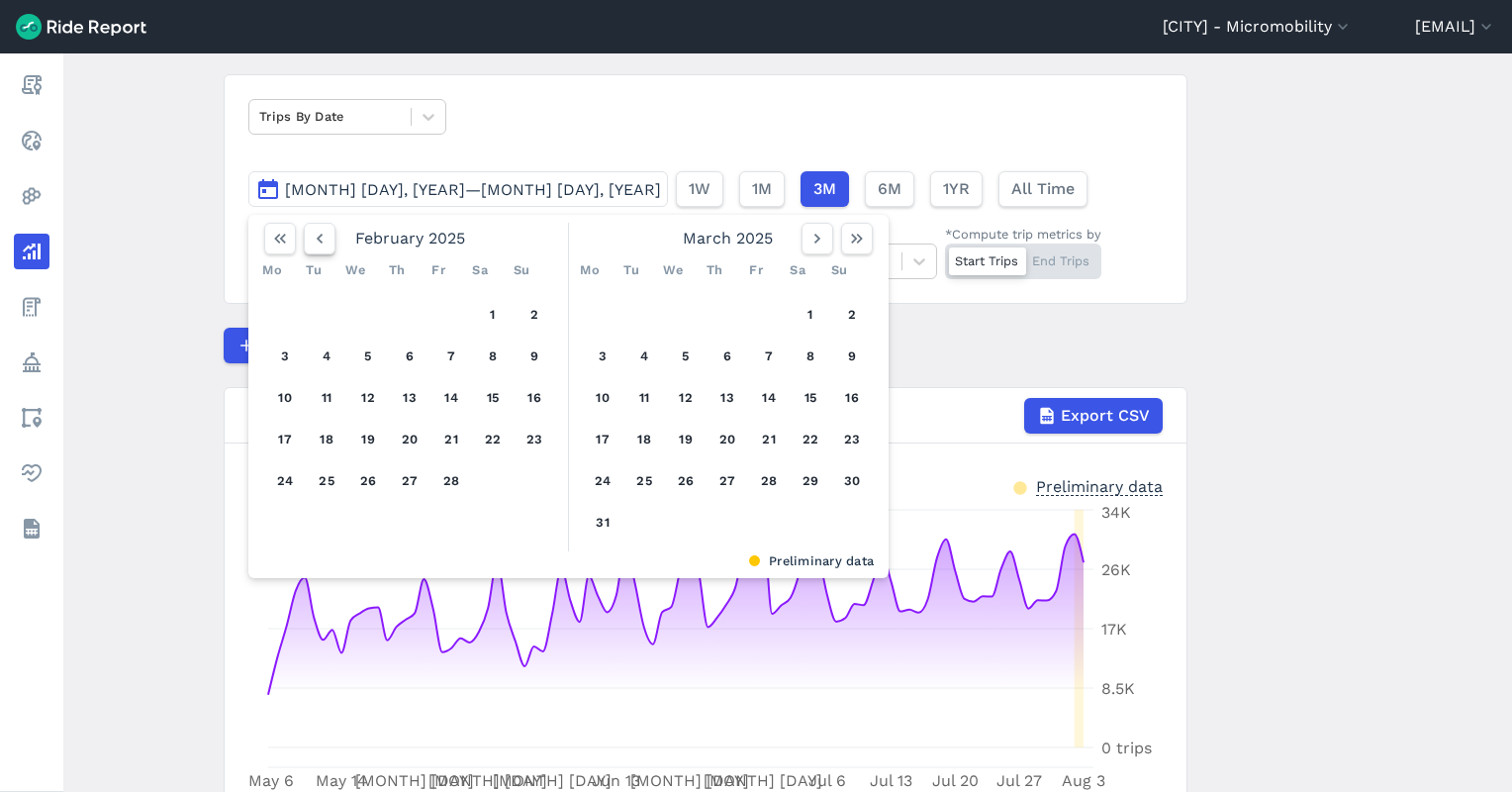 click at bounding box center [320, 239] 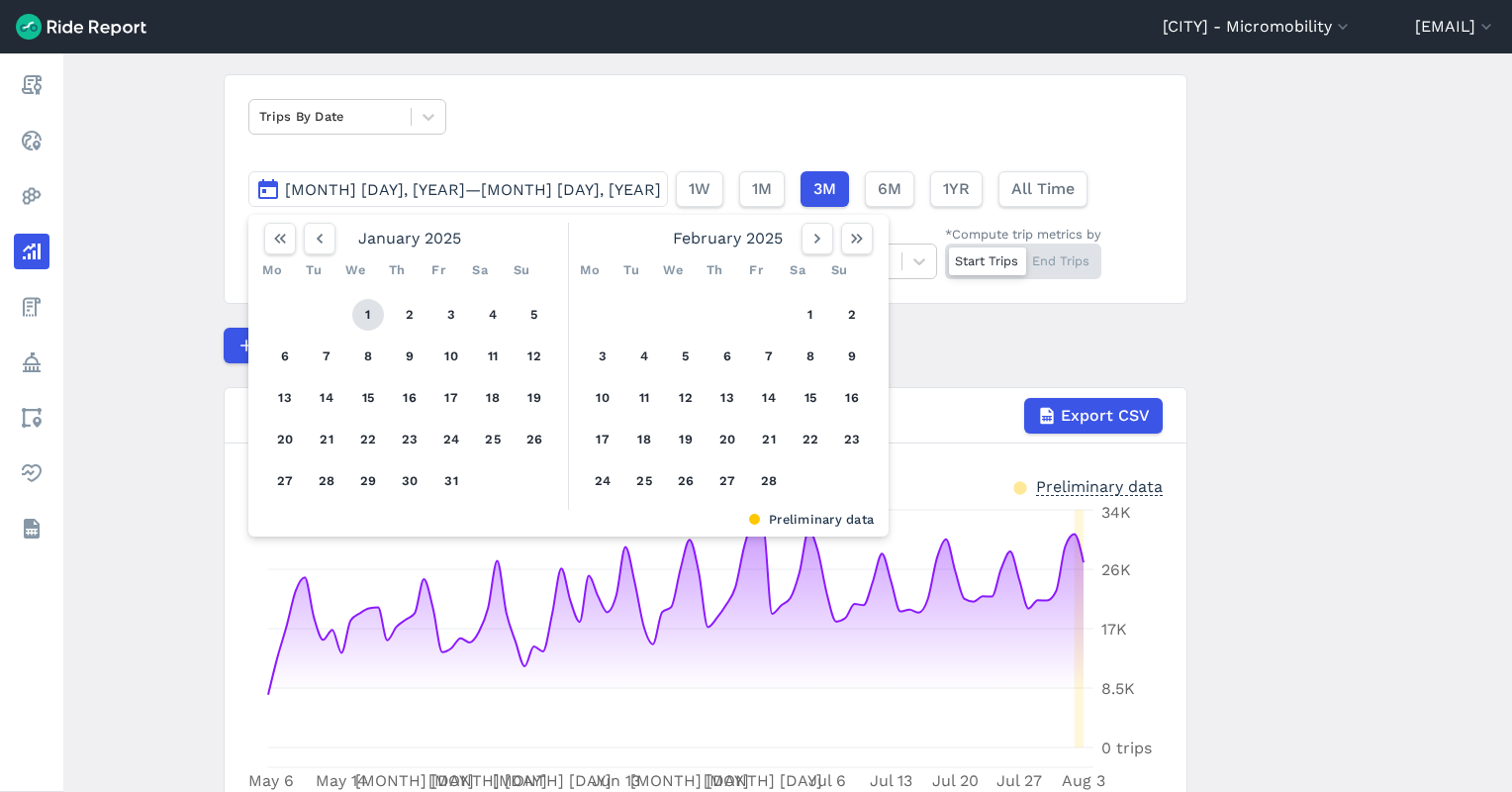 click on "1" at bounding box center [368, 315] 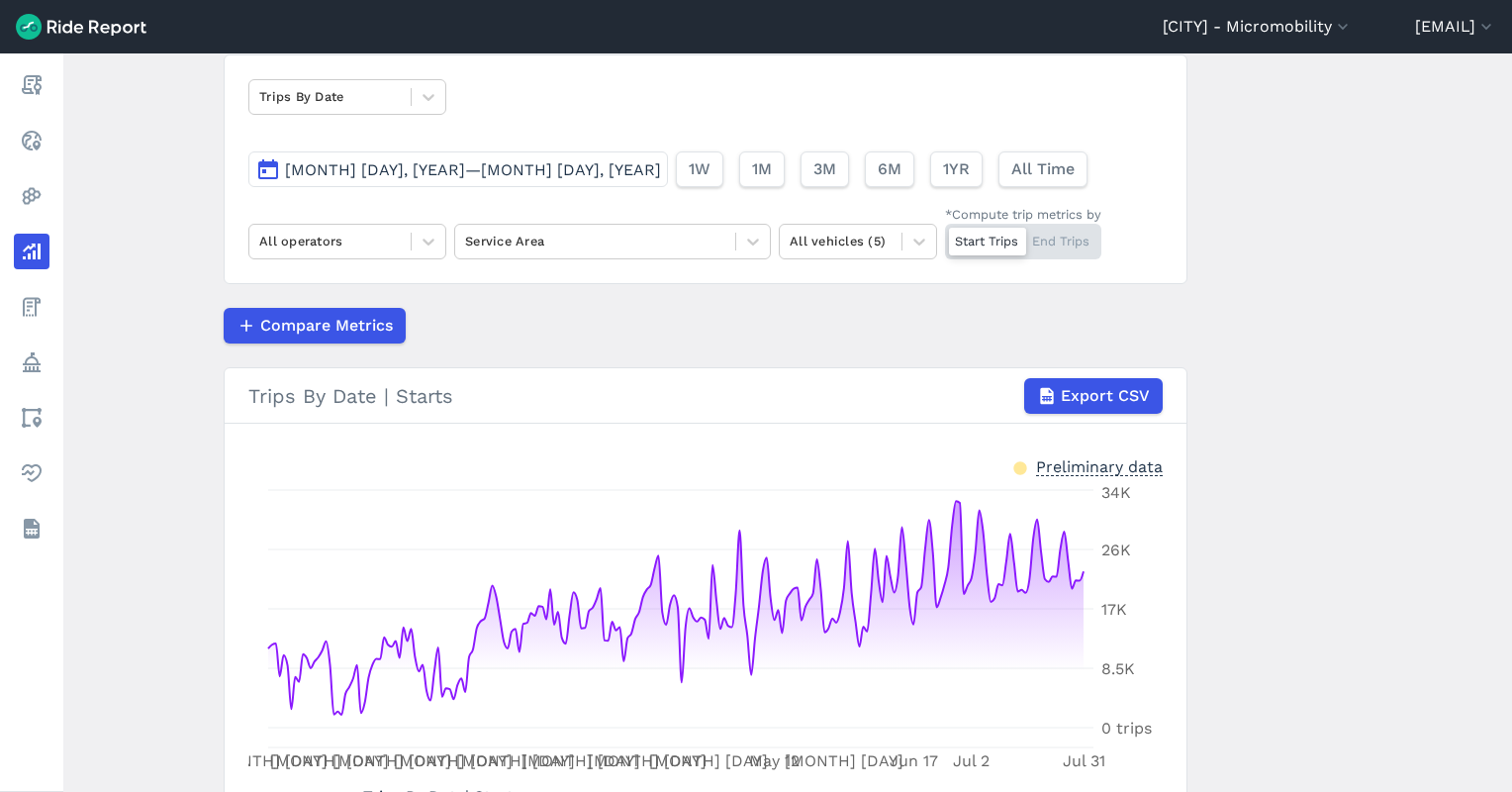 scroll, scrollTop: 147, scrollLeft: 0, axis: vertical 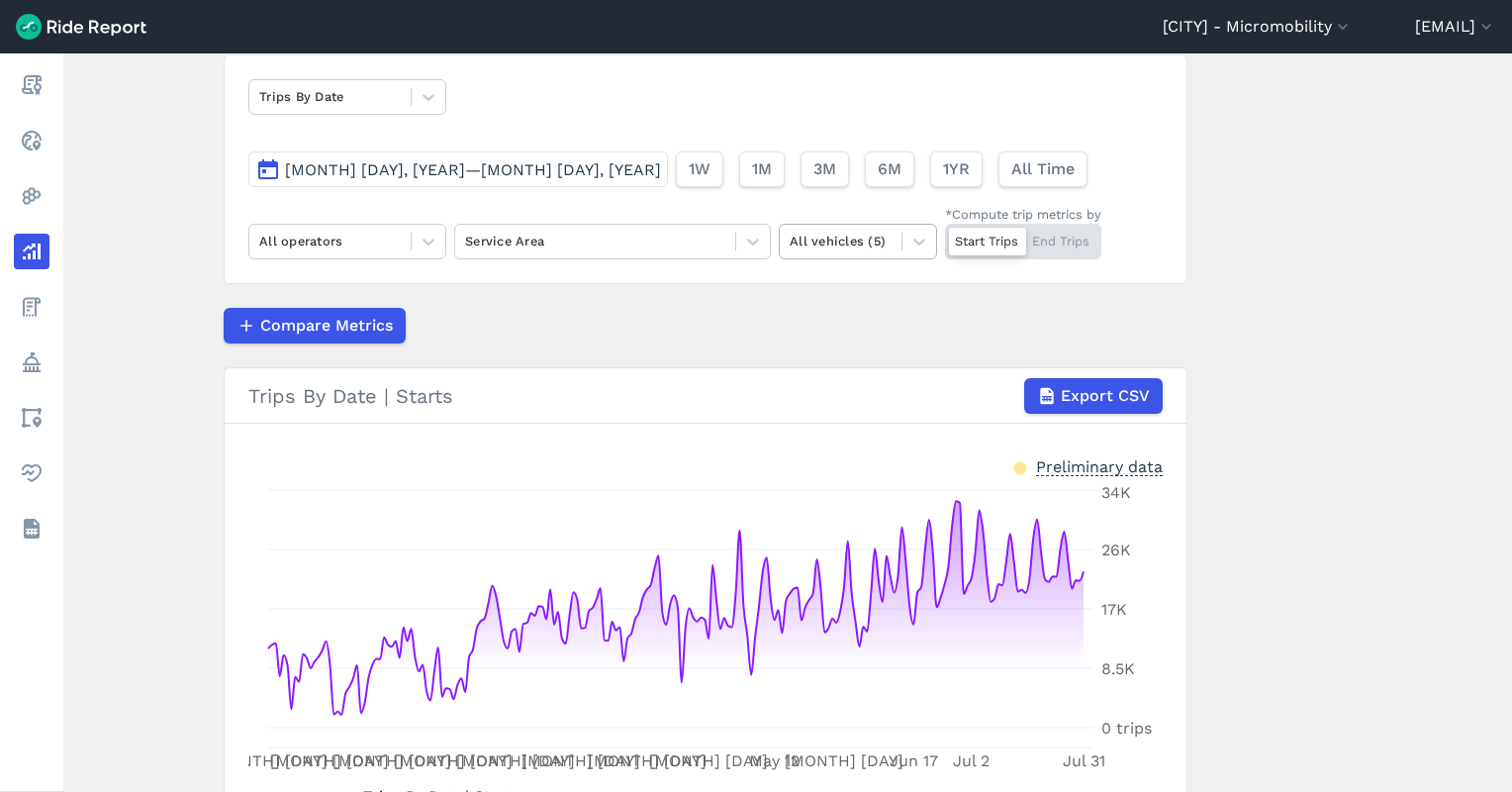click at bounding box center [840, 241] 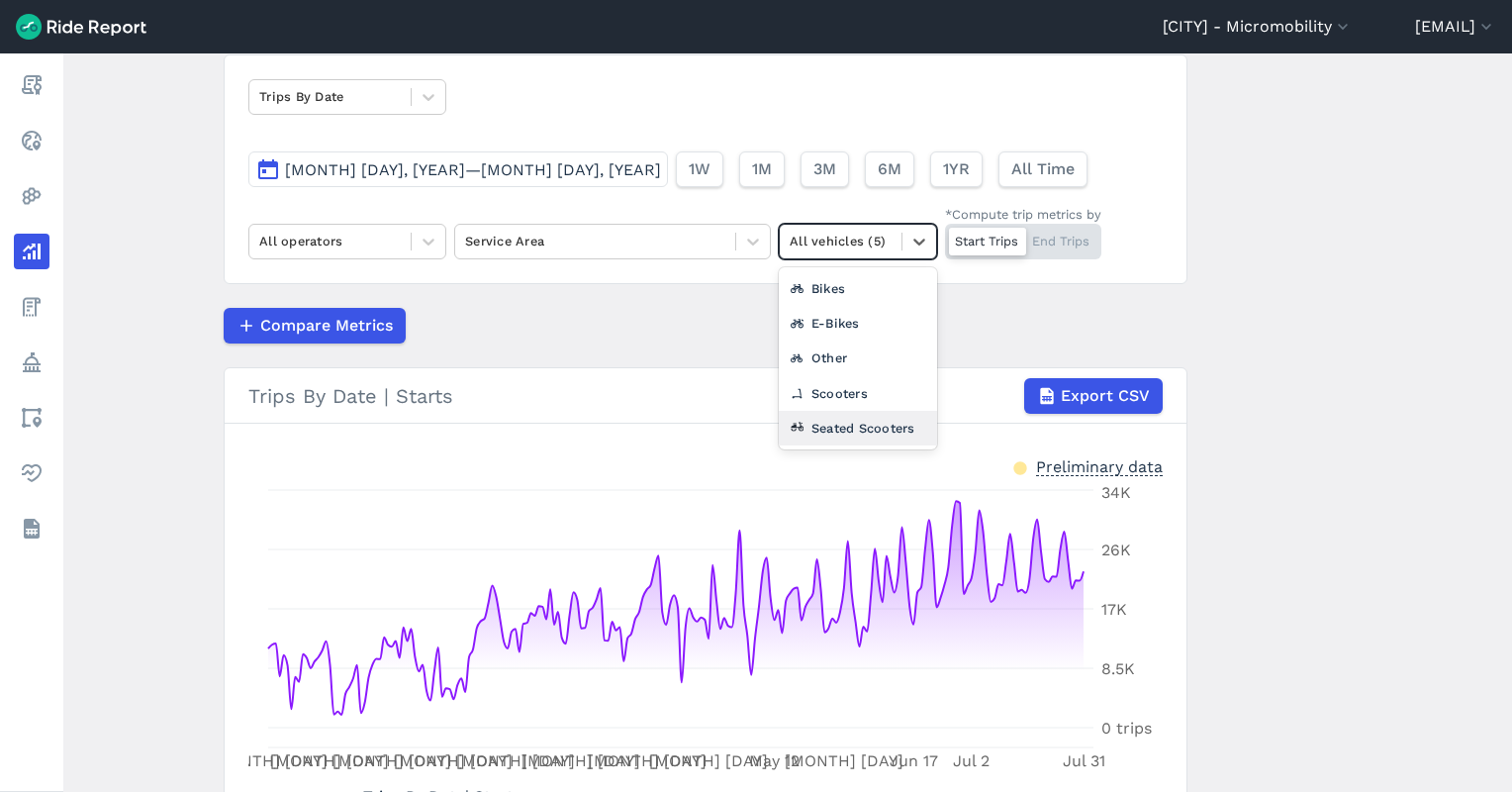 click on "Seated Scooters" at bounding box center (858, 428) 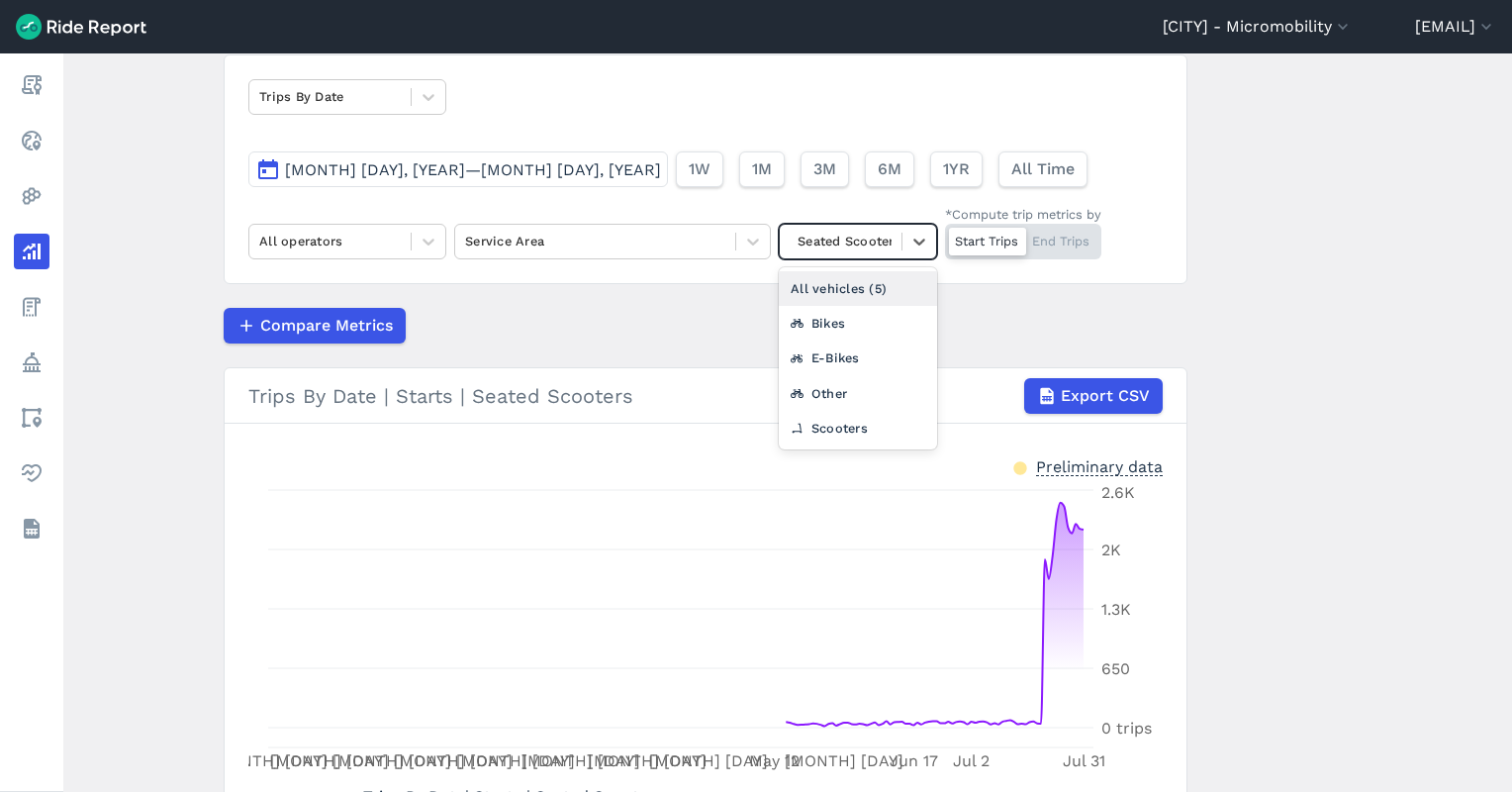 click at bounding box center [840, 241] 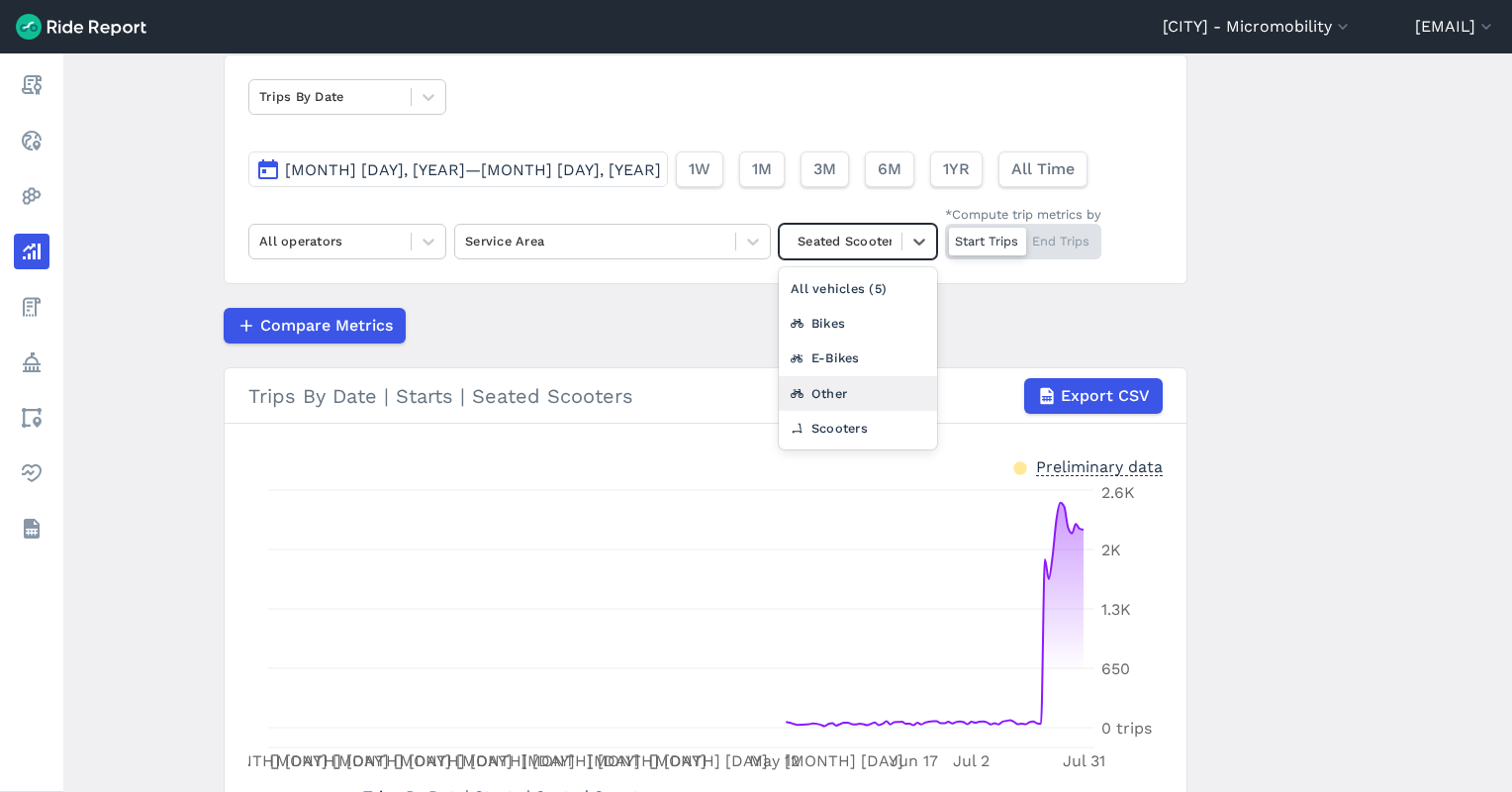 click on "Other" at bounding box center (858, 393) 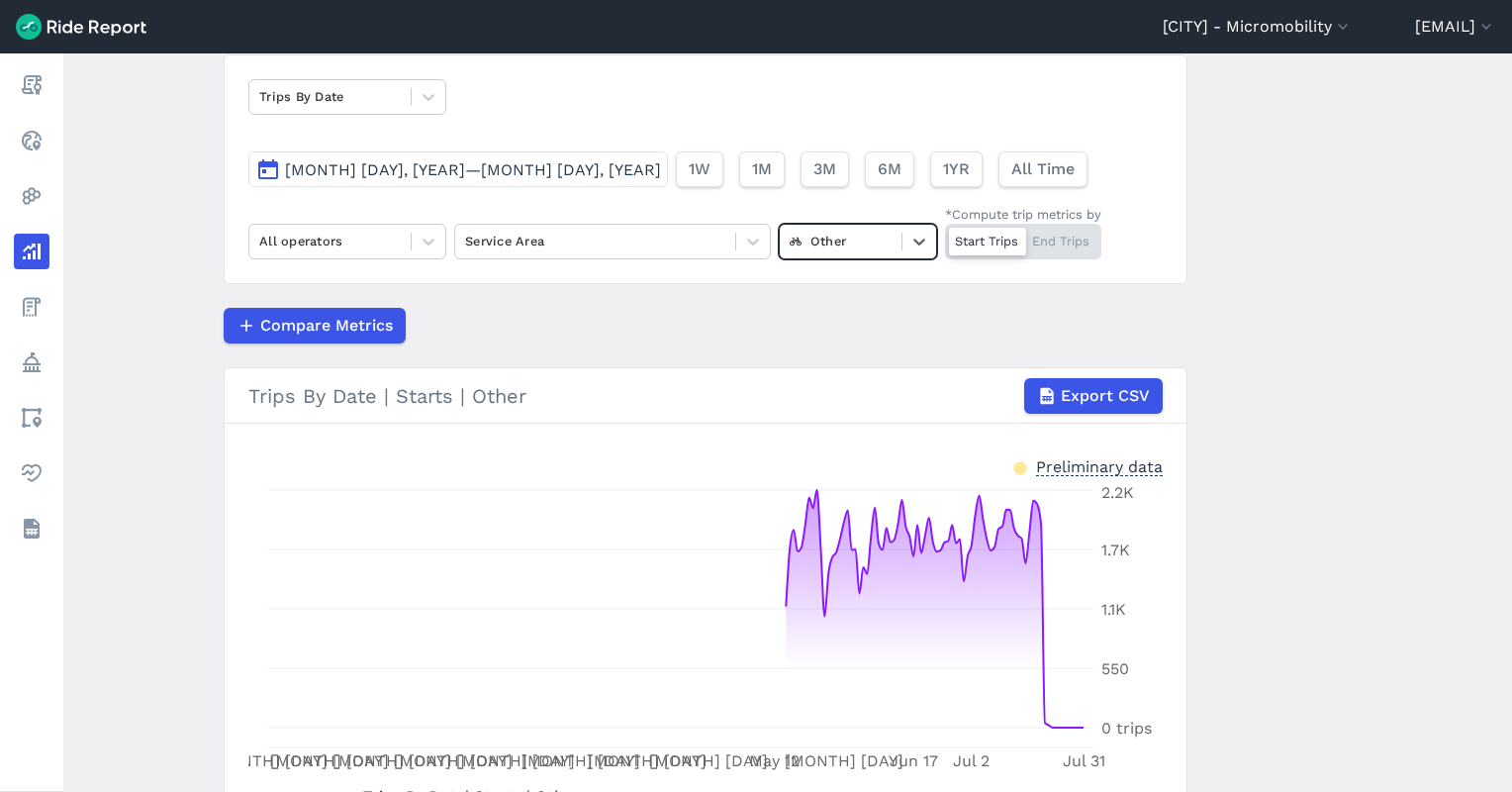click at bounding box center [840, 241] 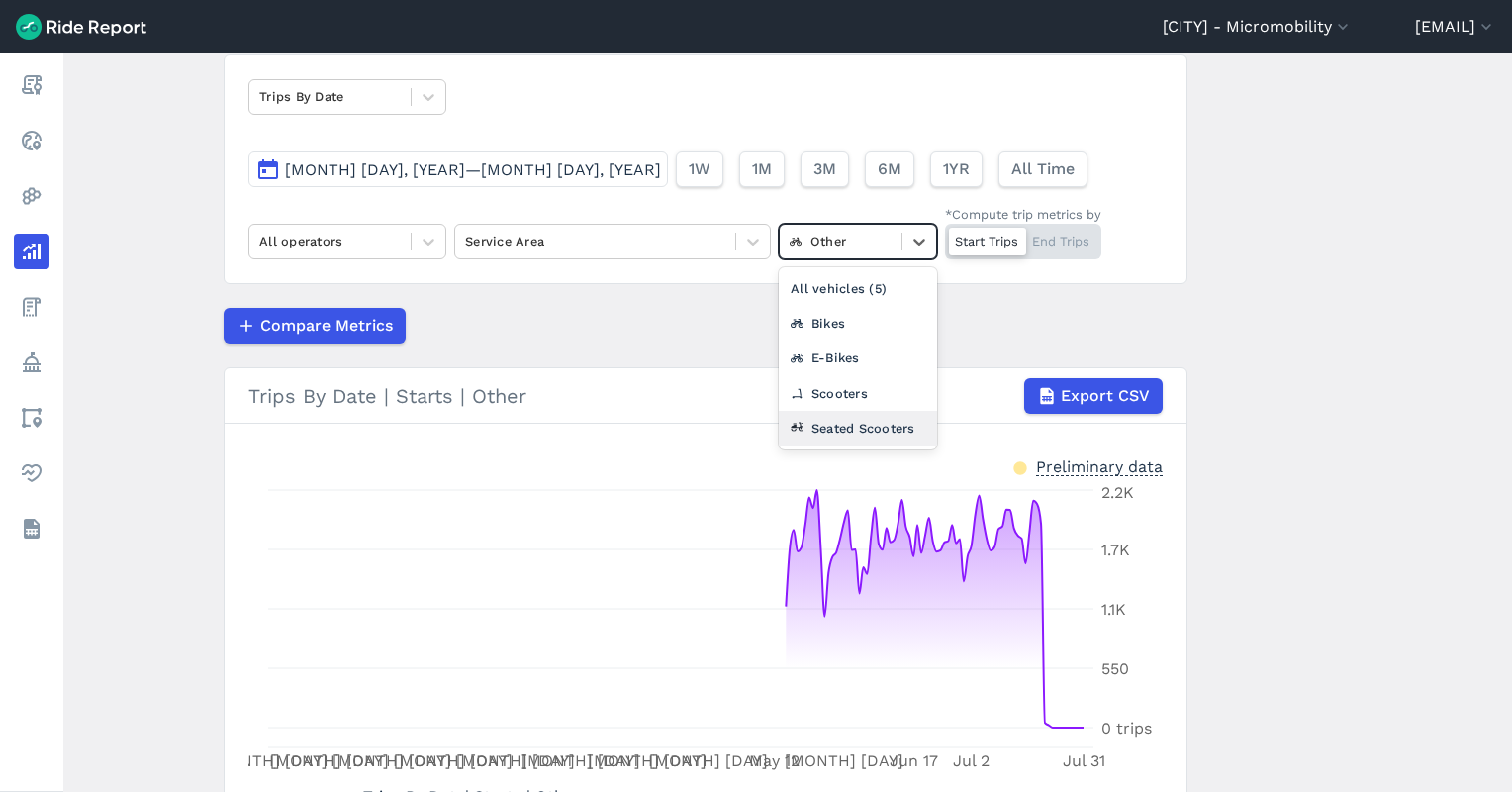 click on "Seated Scooters" at bounding box center [858, 428] 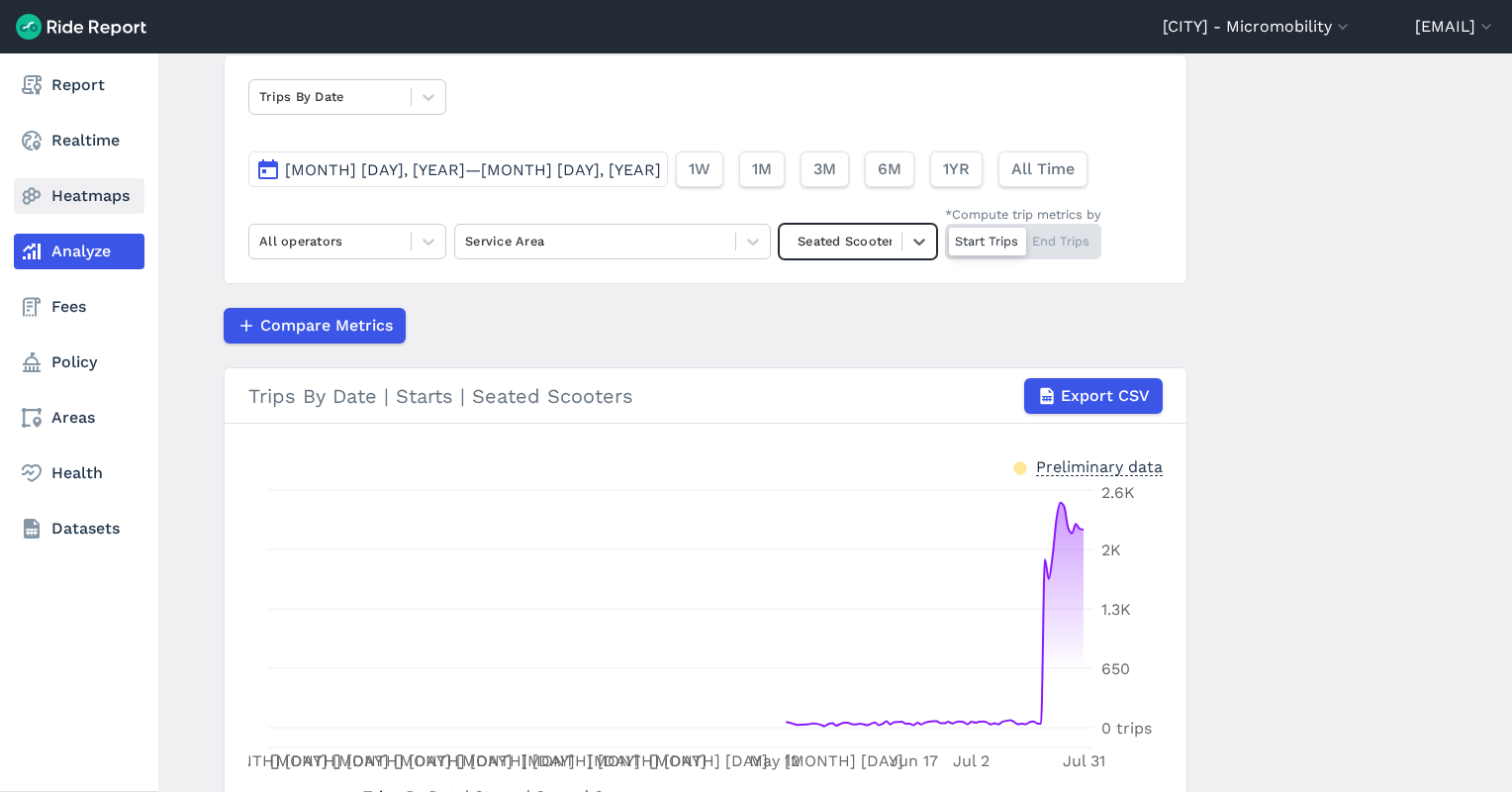 click on "Heatmaps" at bounding box center (79, 196) 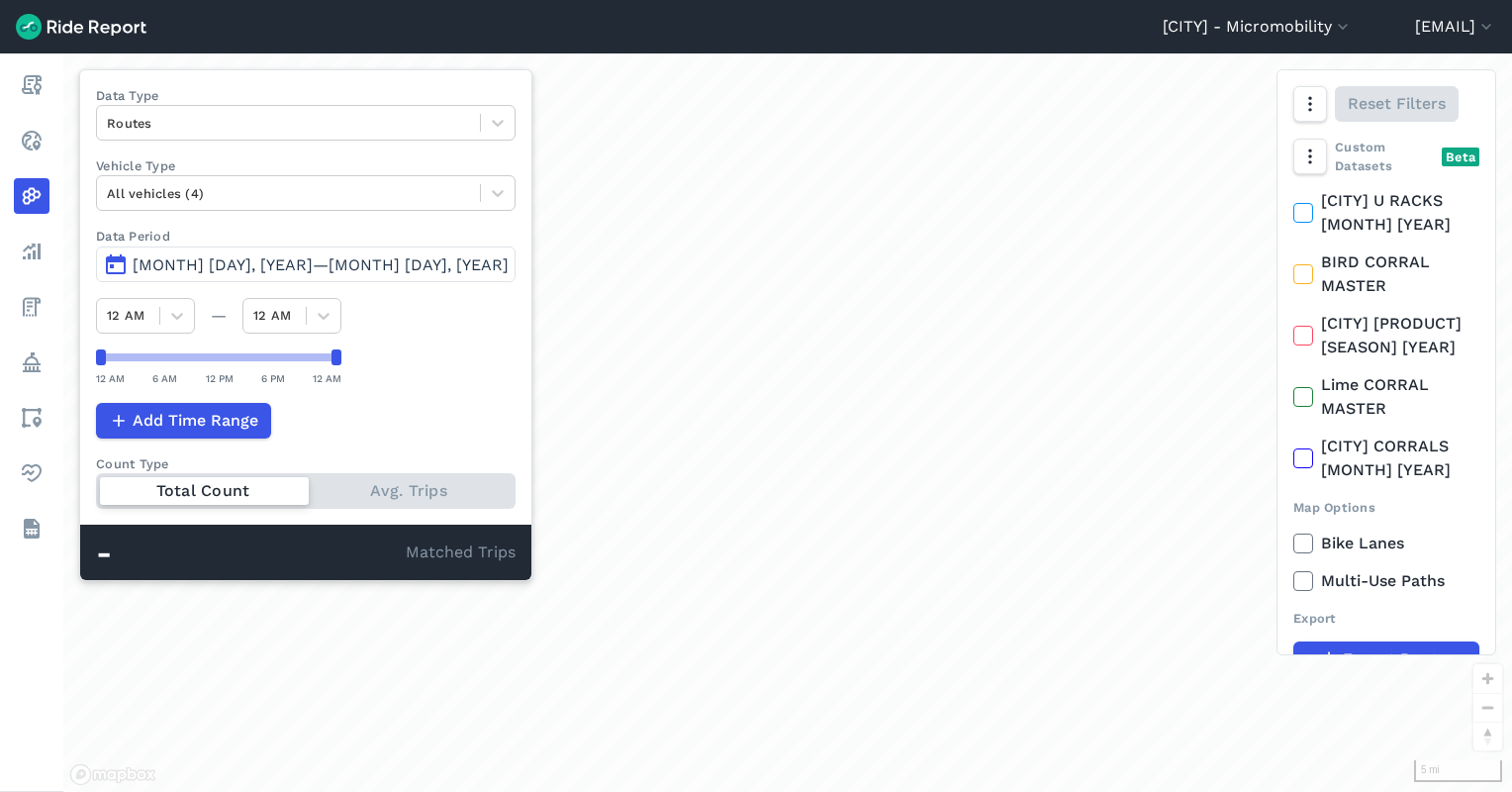 click on "[MONTH] [DAY], [YEAR]—[MONTH] [DAY], [YEAR]" at bounding box center (321, 264) 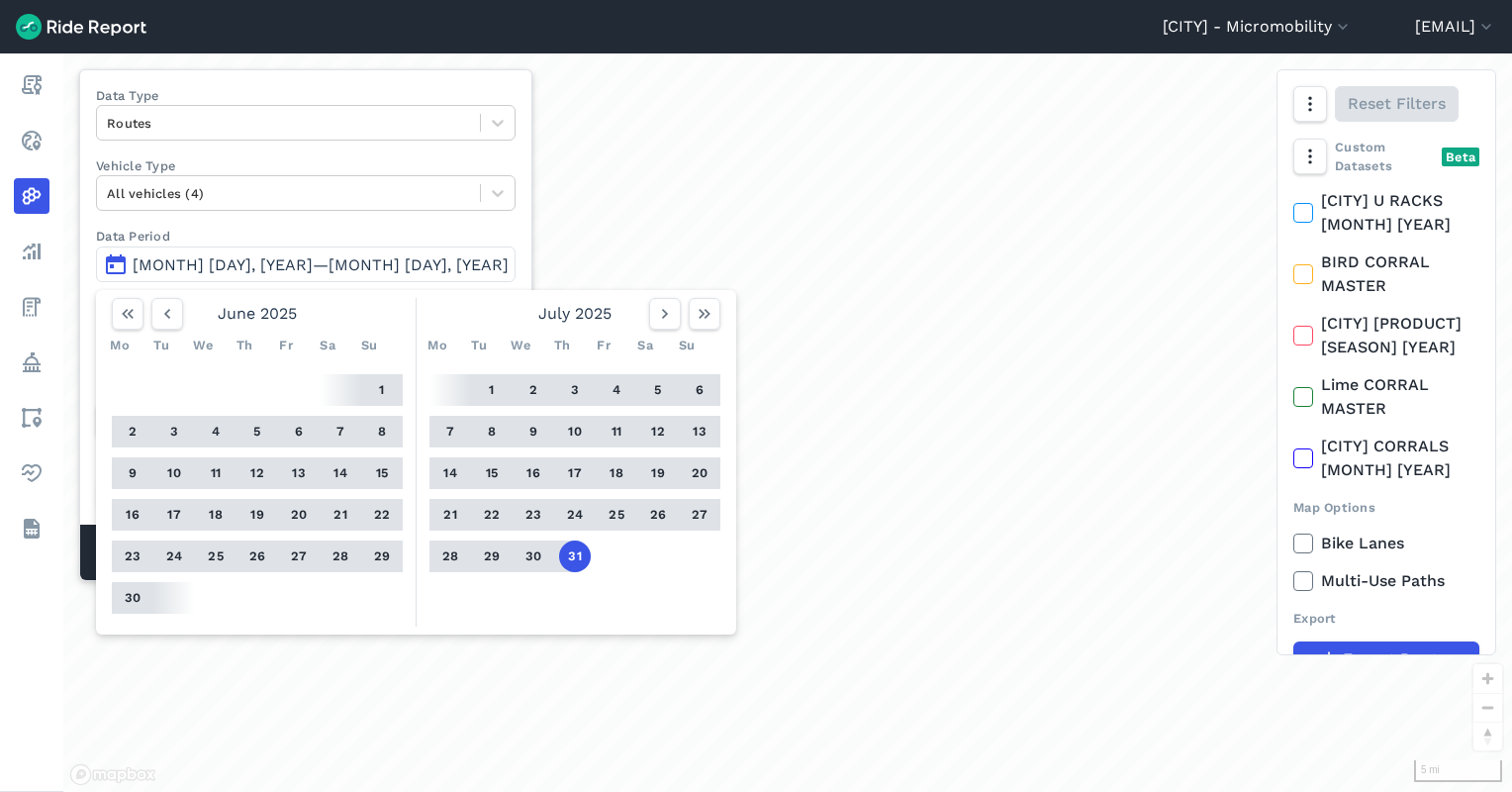 click on "[MONTH] [DAY], [YEAR]—[MONTH] [DAY], [YEAR]" at bounding box center (321, 264) 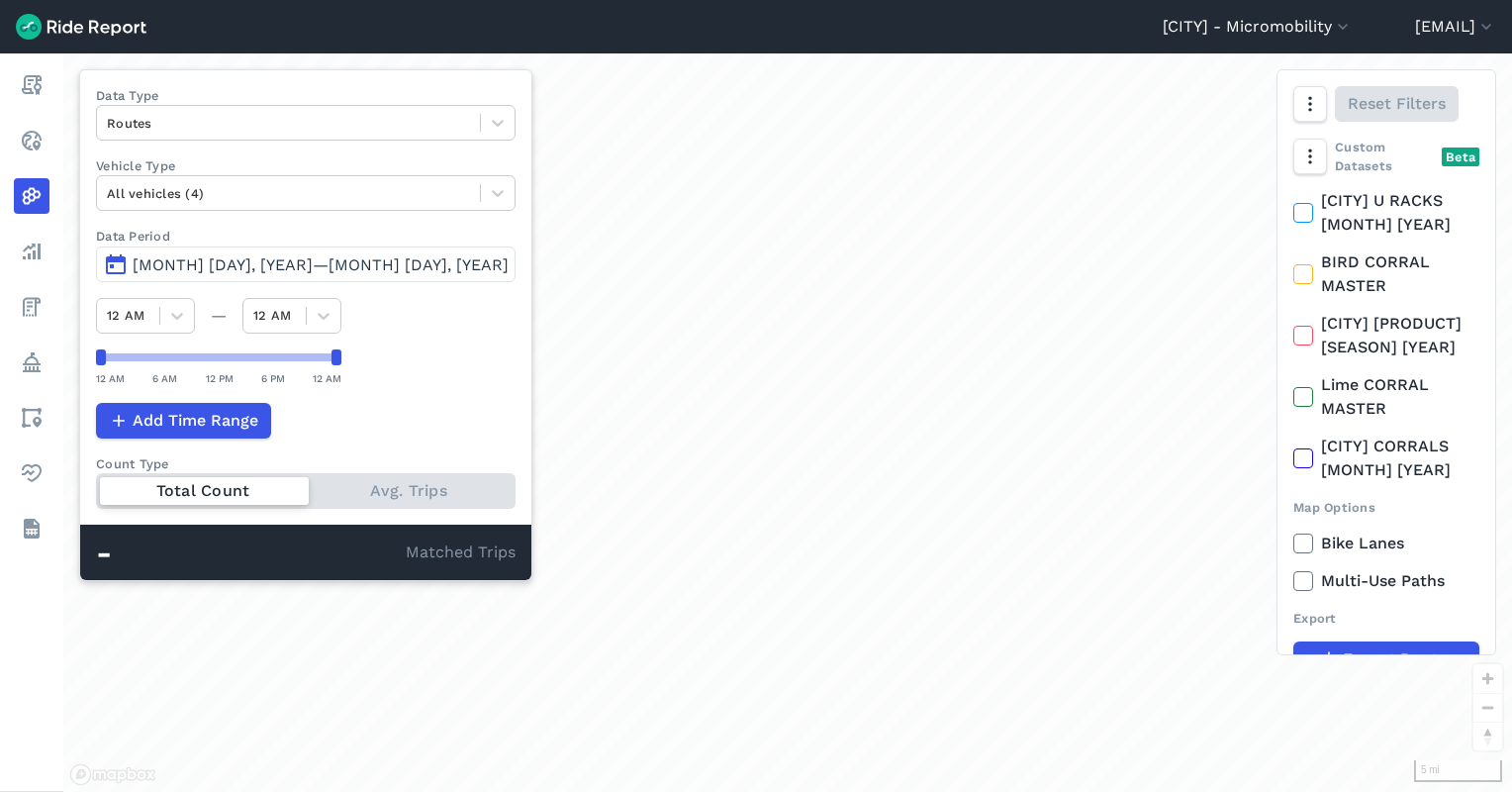 click on "[MONTH] [DAY], [YEAR]—[MONTH] [DAY], [YEAR]" at bounding box center (306, 264) 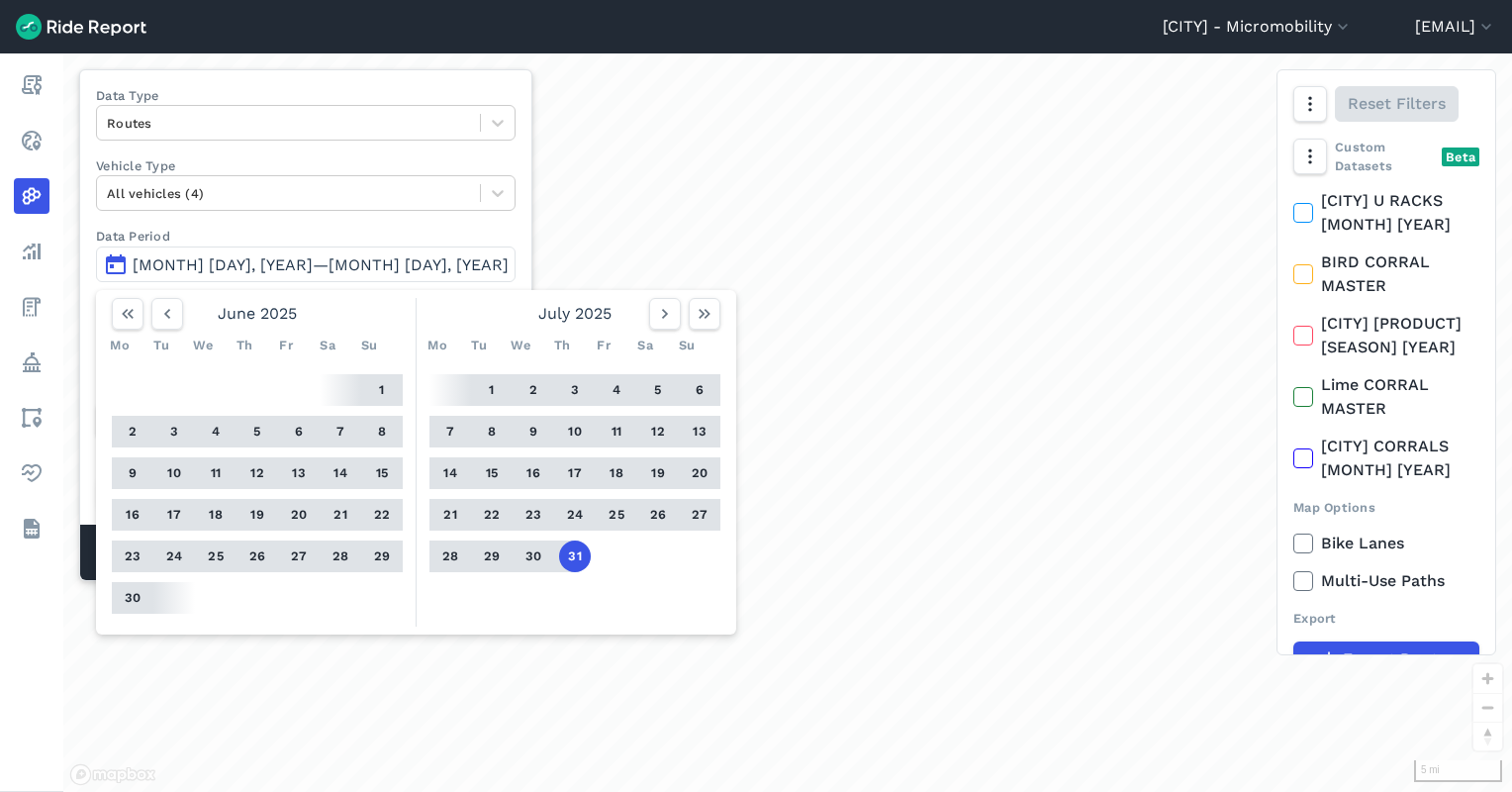 click on "31" at bounding box center [575, 556] 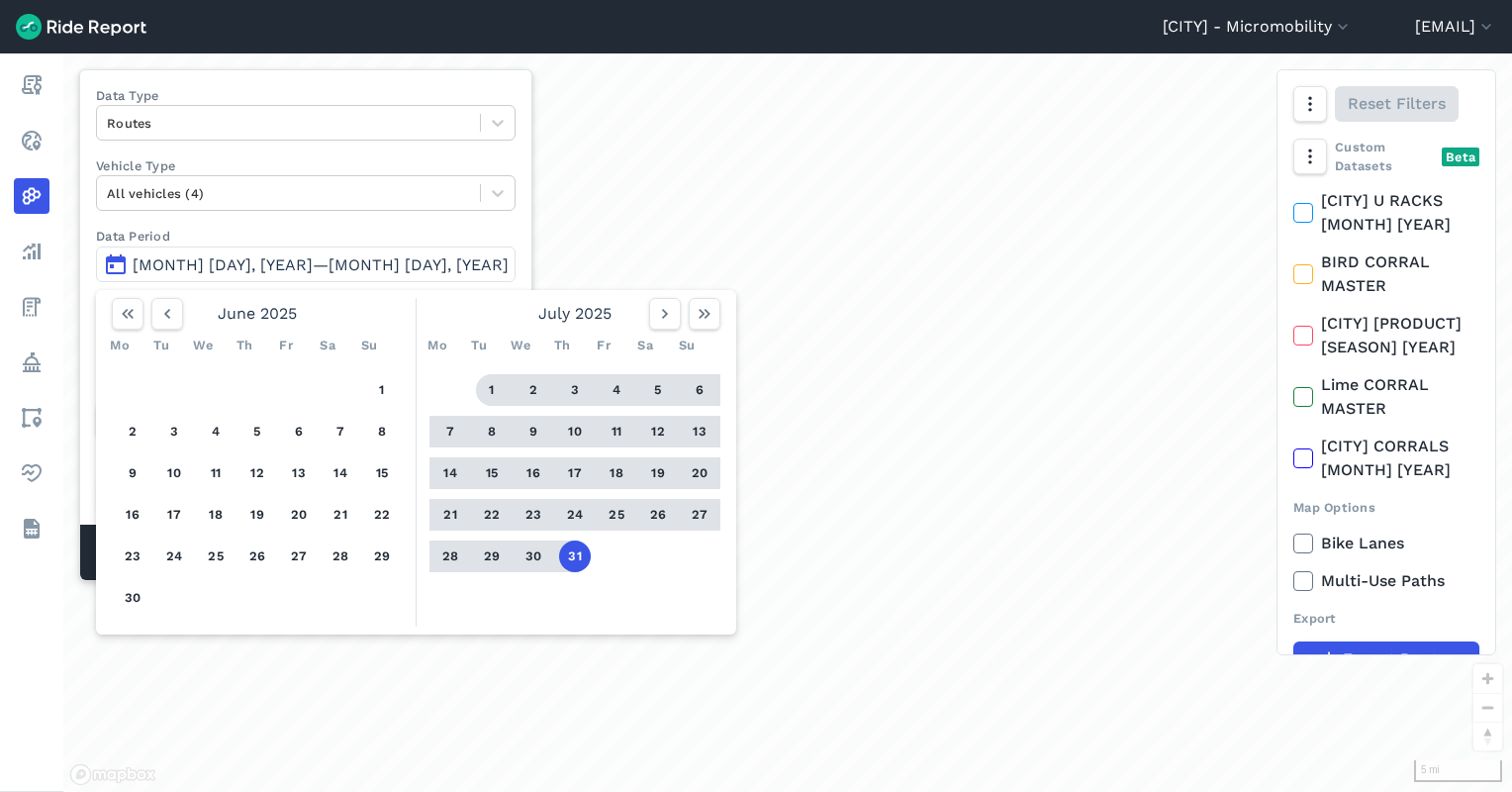 click on "1" at bounding box center [492, 390] 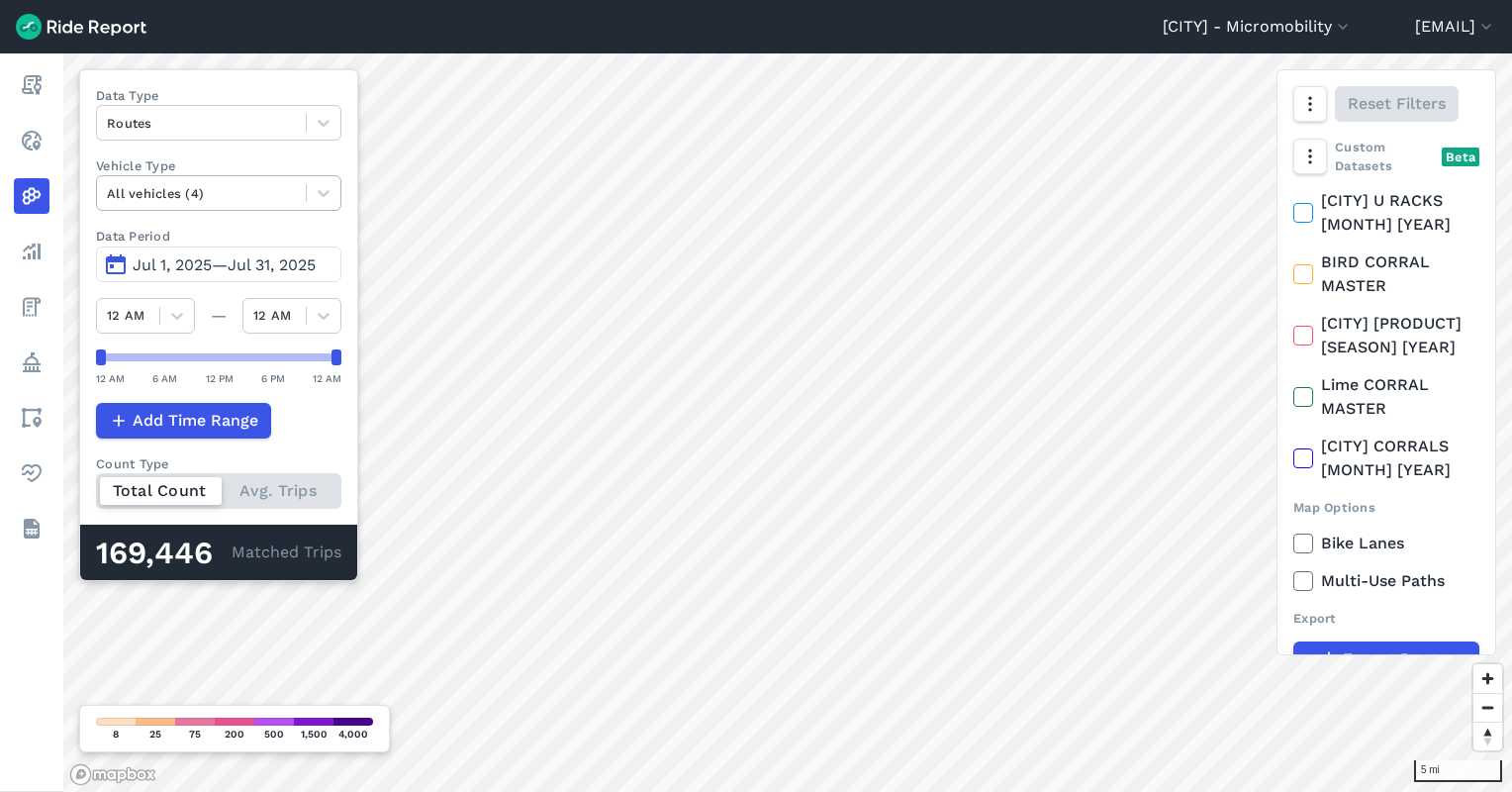 click on "All vehicles (4)" at bounding box center [201, 193] 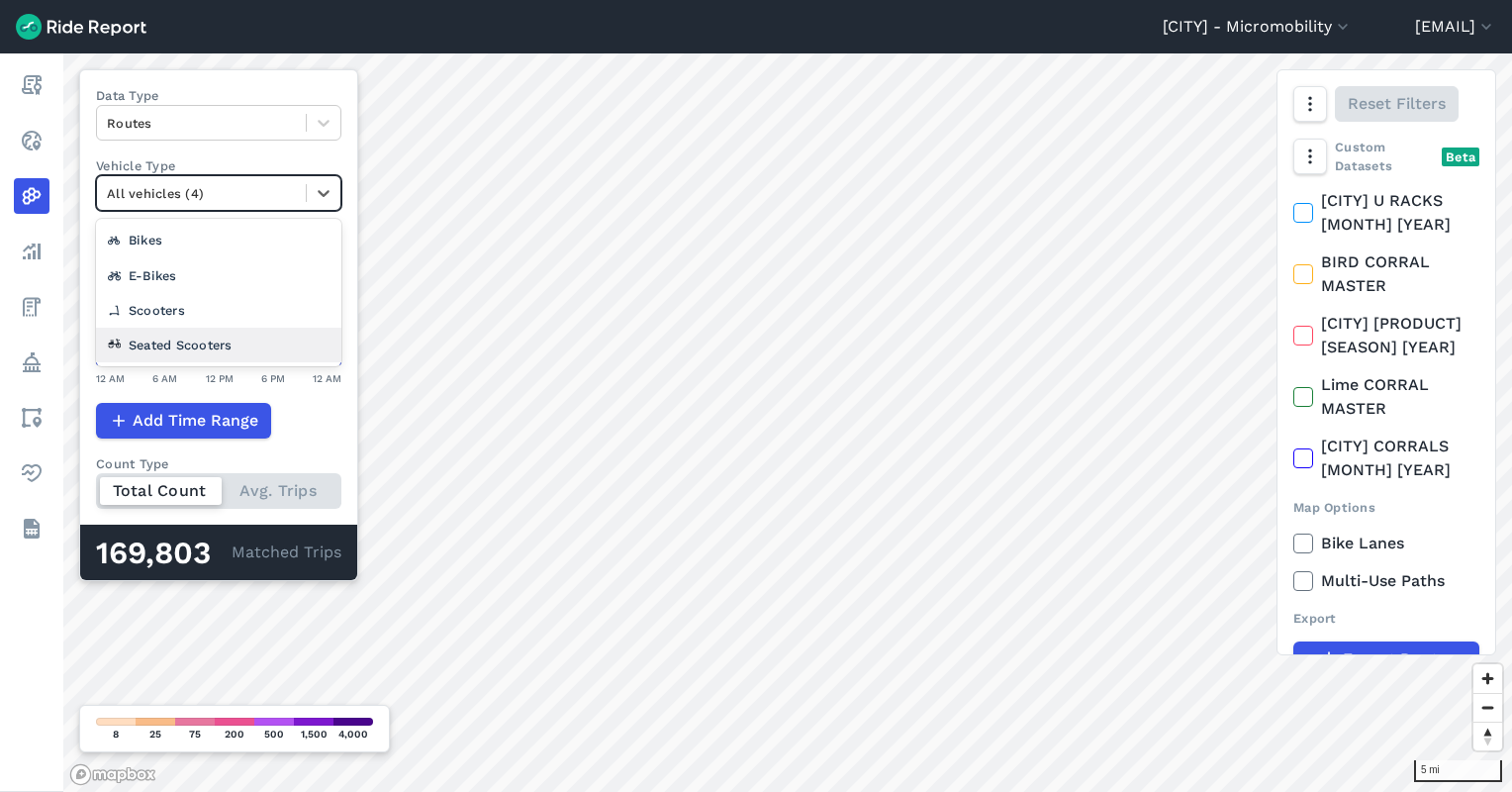 click on "Seated Scooters" at bounding box center (219, 345) 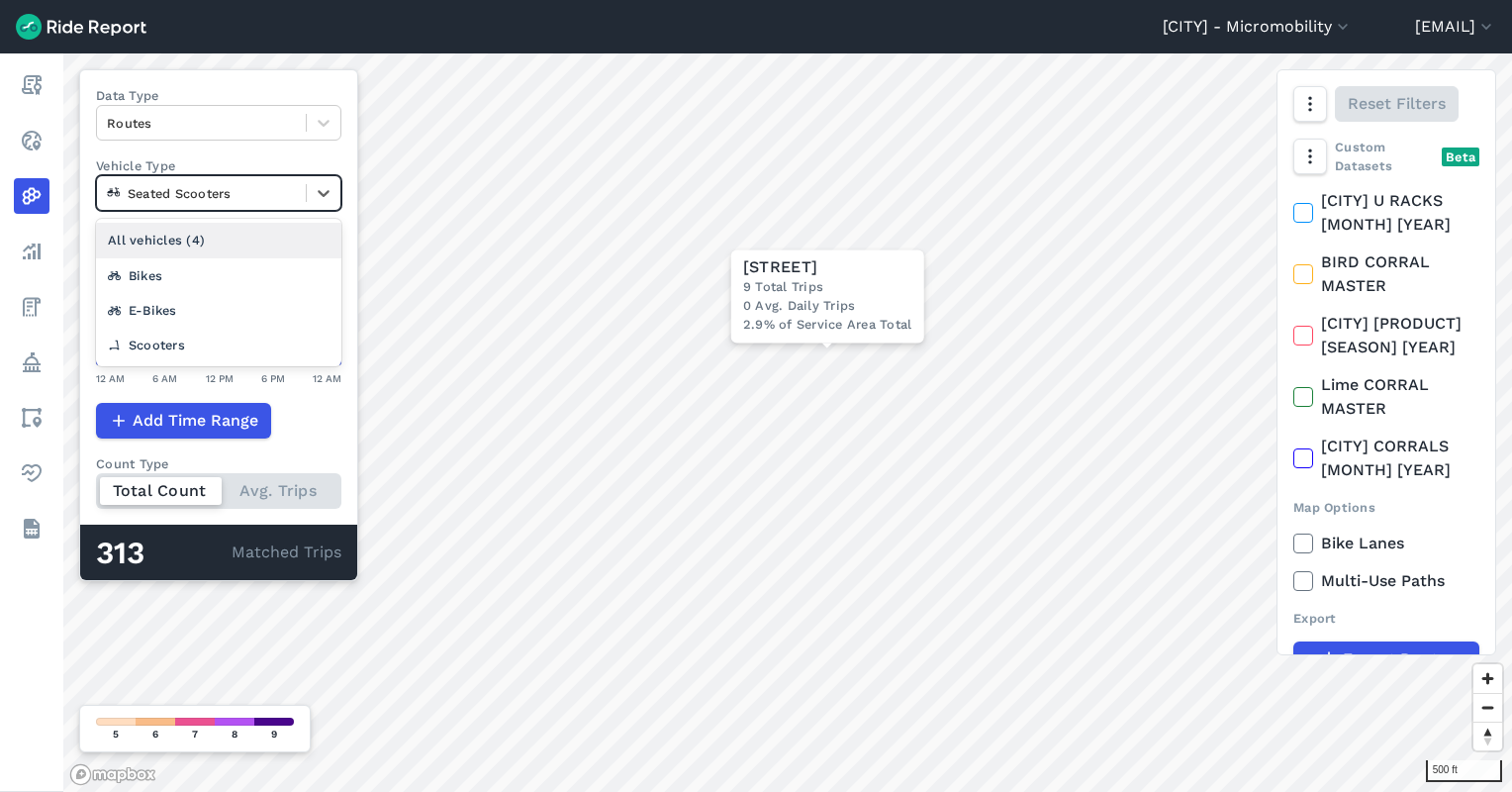 click at bounding box center [201, 193] 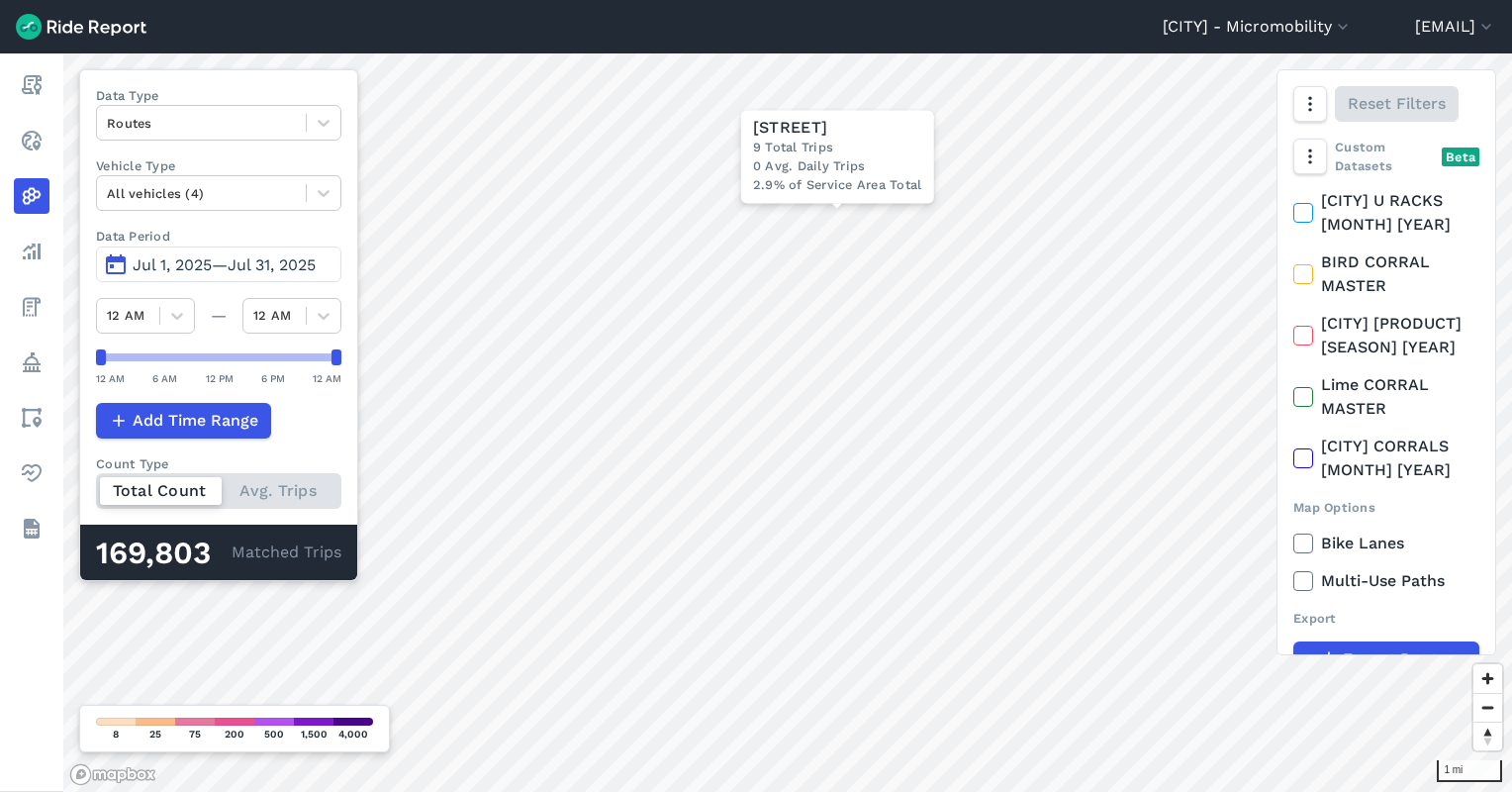 click on "Jul 1, 2025—Jul 31, 2025" at bounding box center [224, 264] 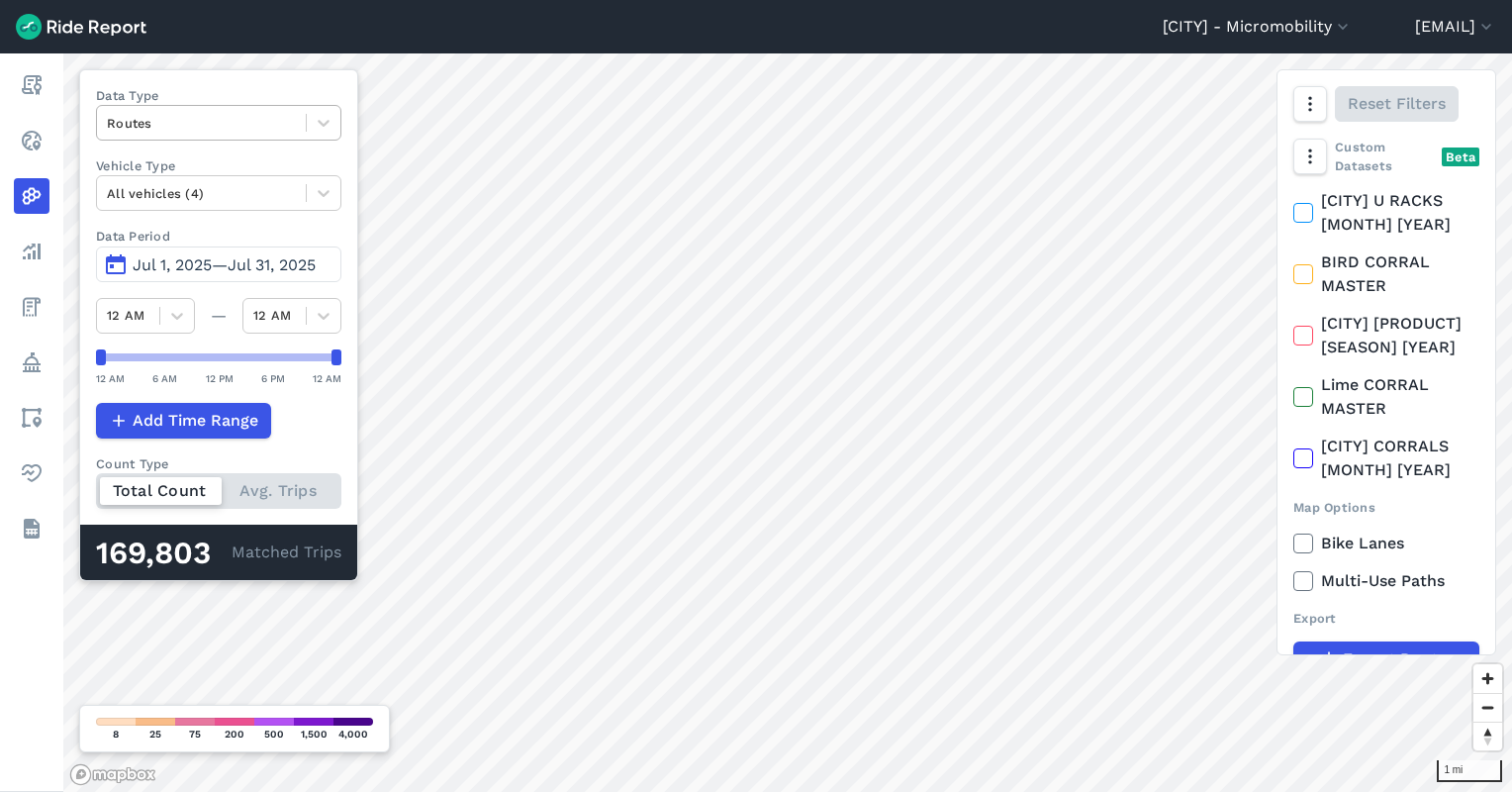 click on "Routes" at bounding box center [201, 123] 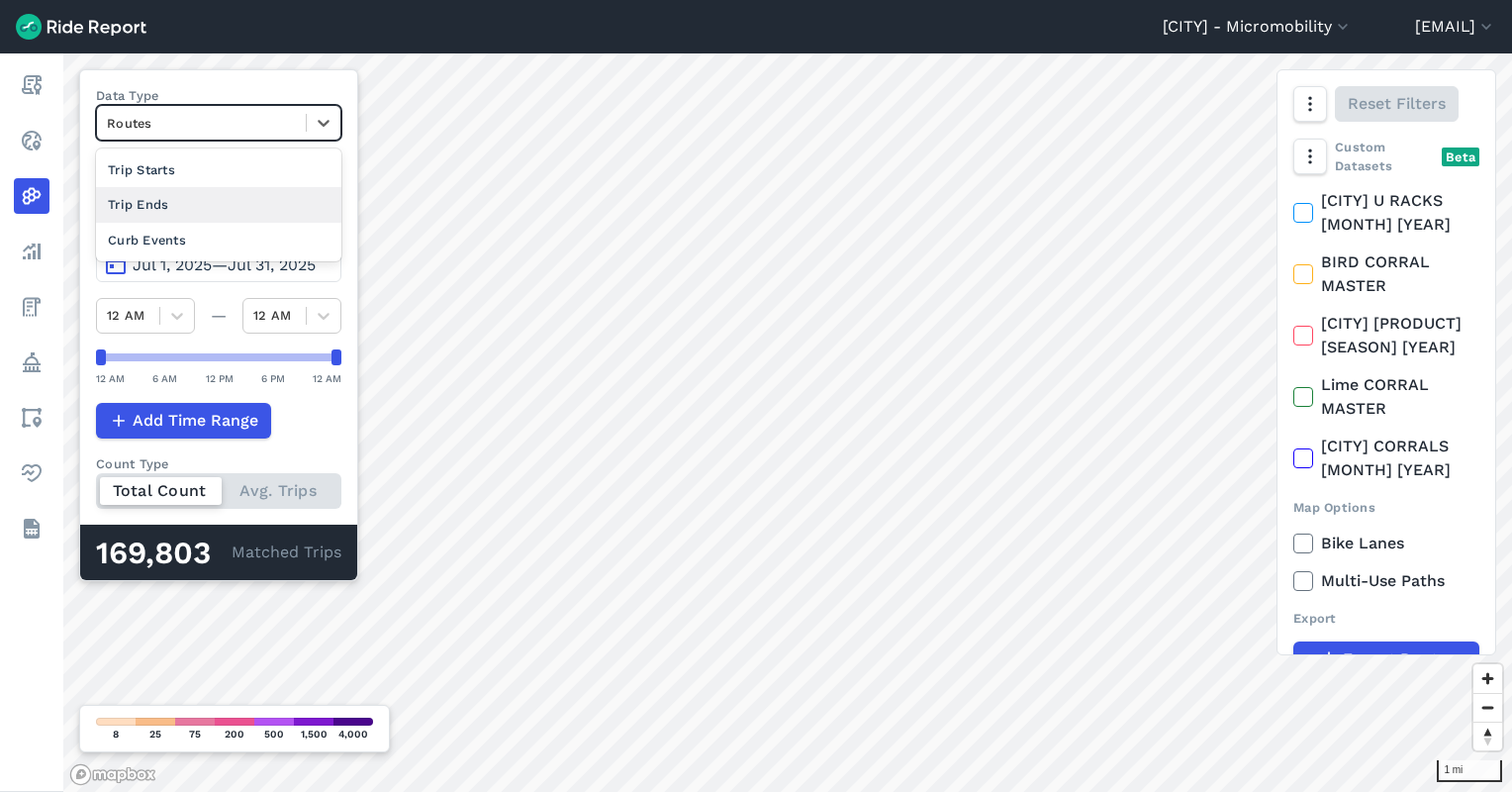 click on "Trip Ends" at bounding box center [219, 204] 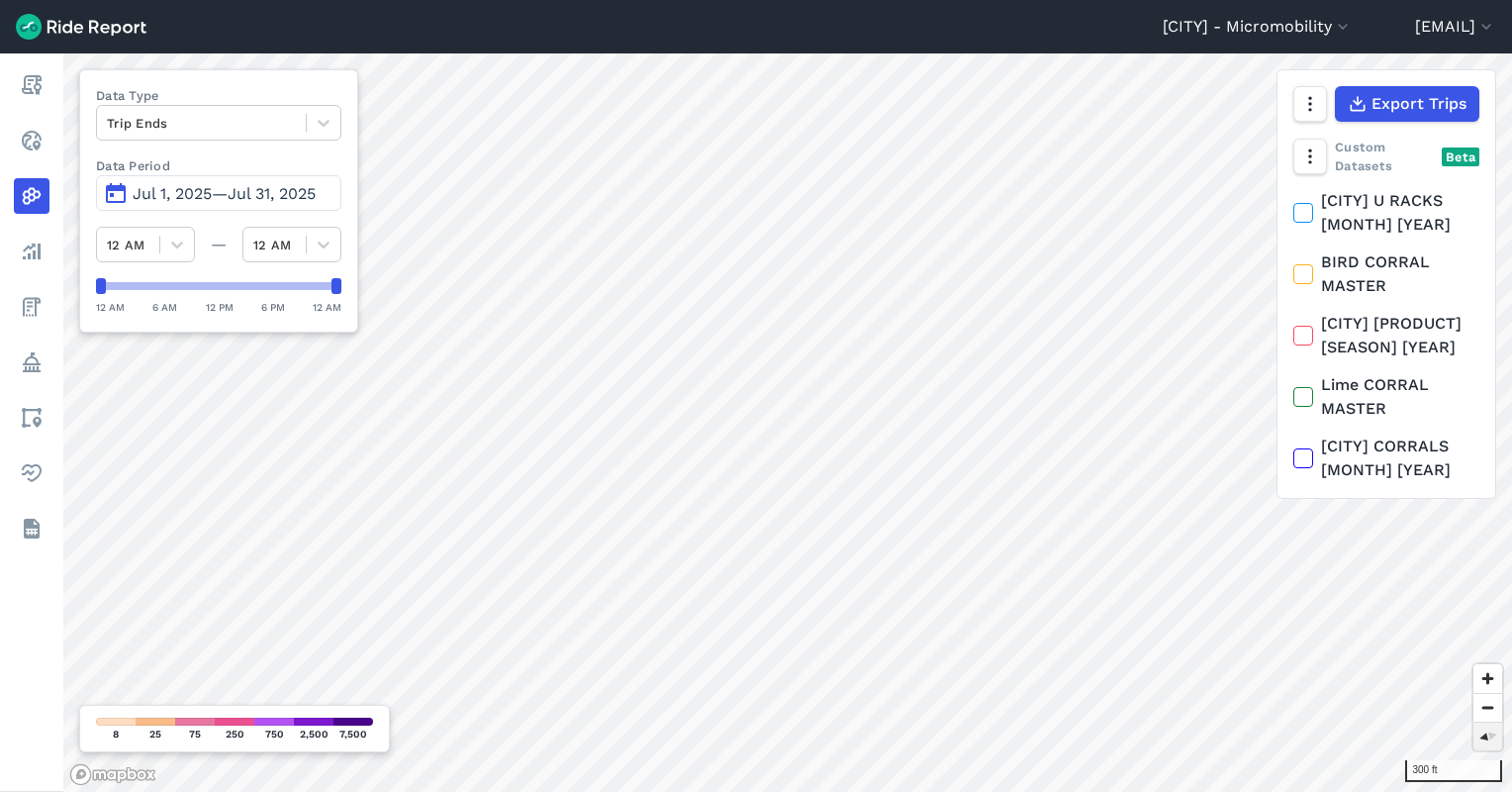 click at bounding box center (1487, 737) 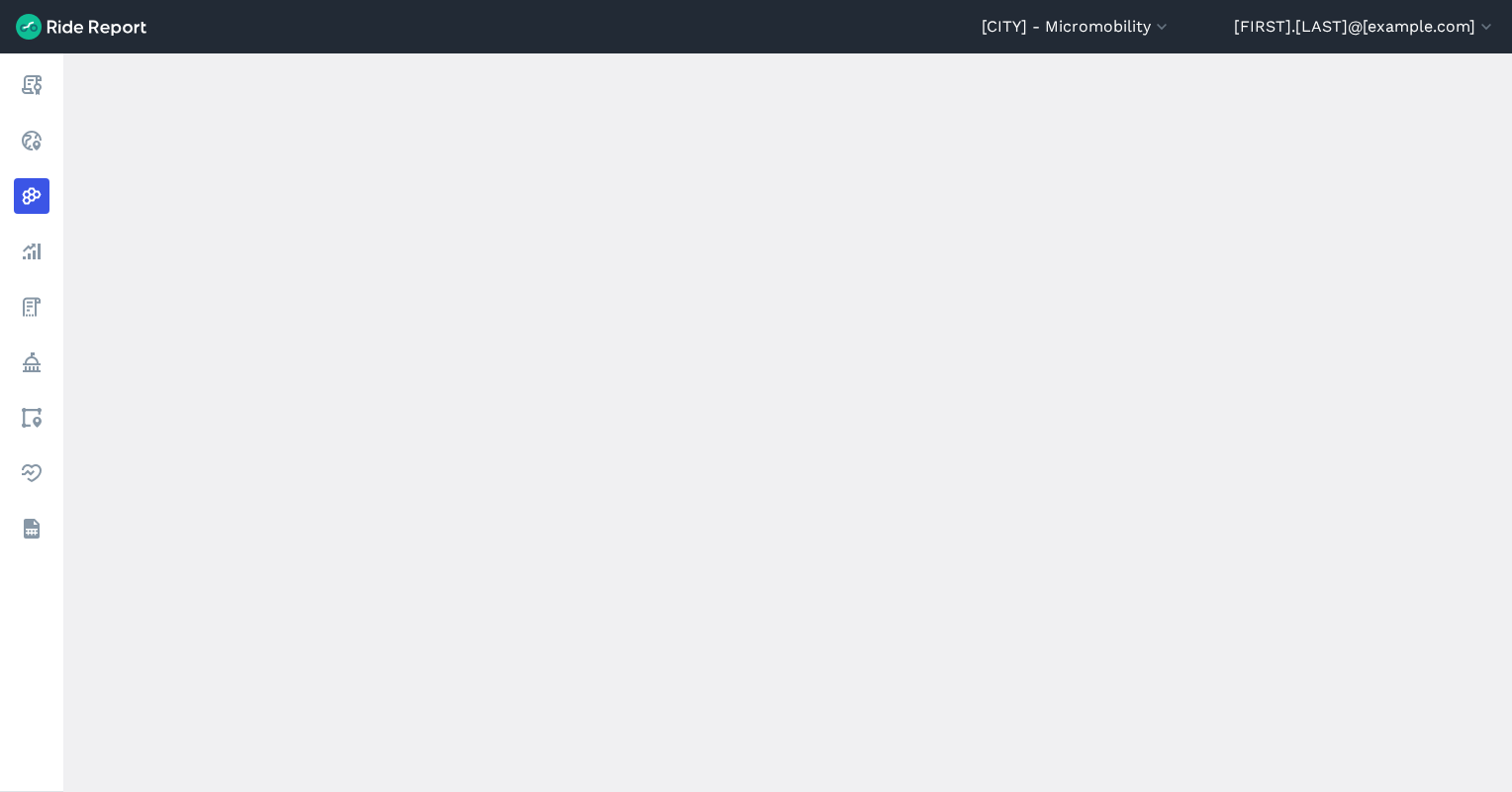scroll, scrollTop: 0, scrollLeft: 0, axis: both 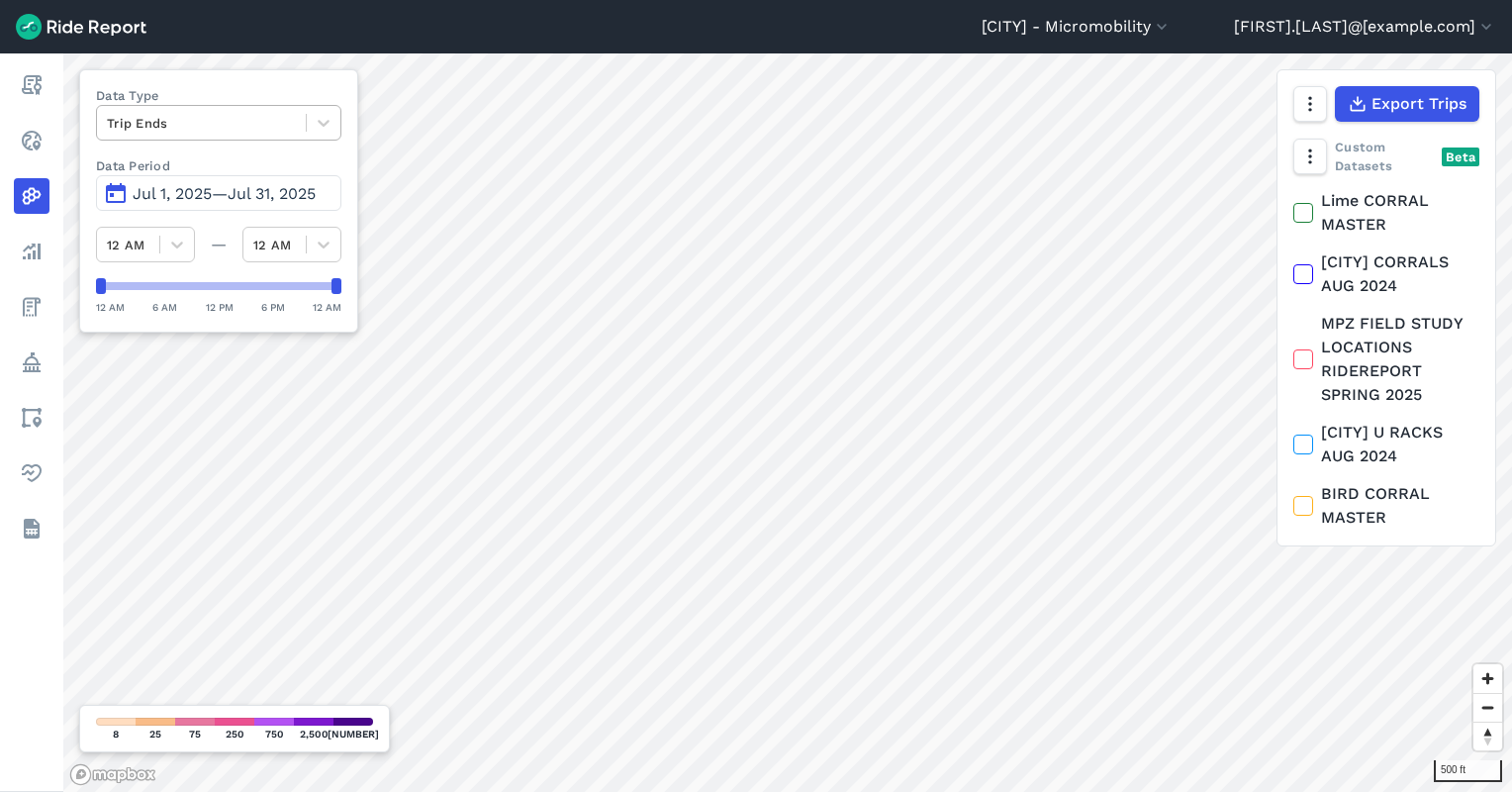 click at bounding box center [201, 123] 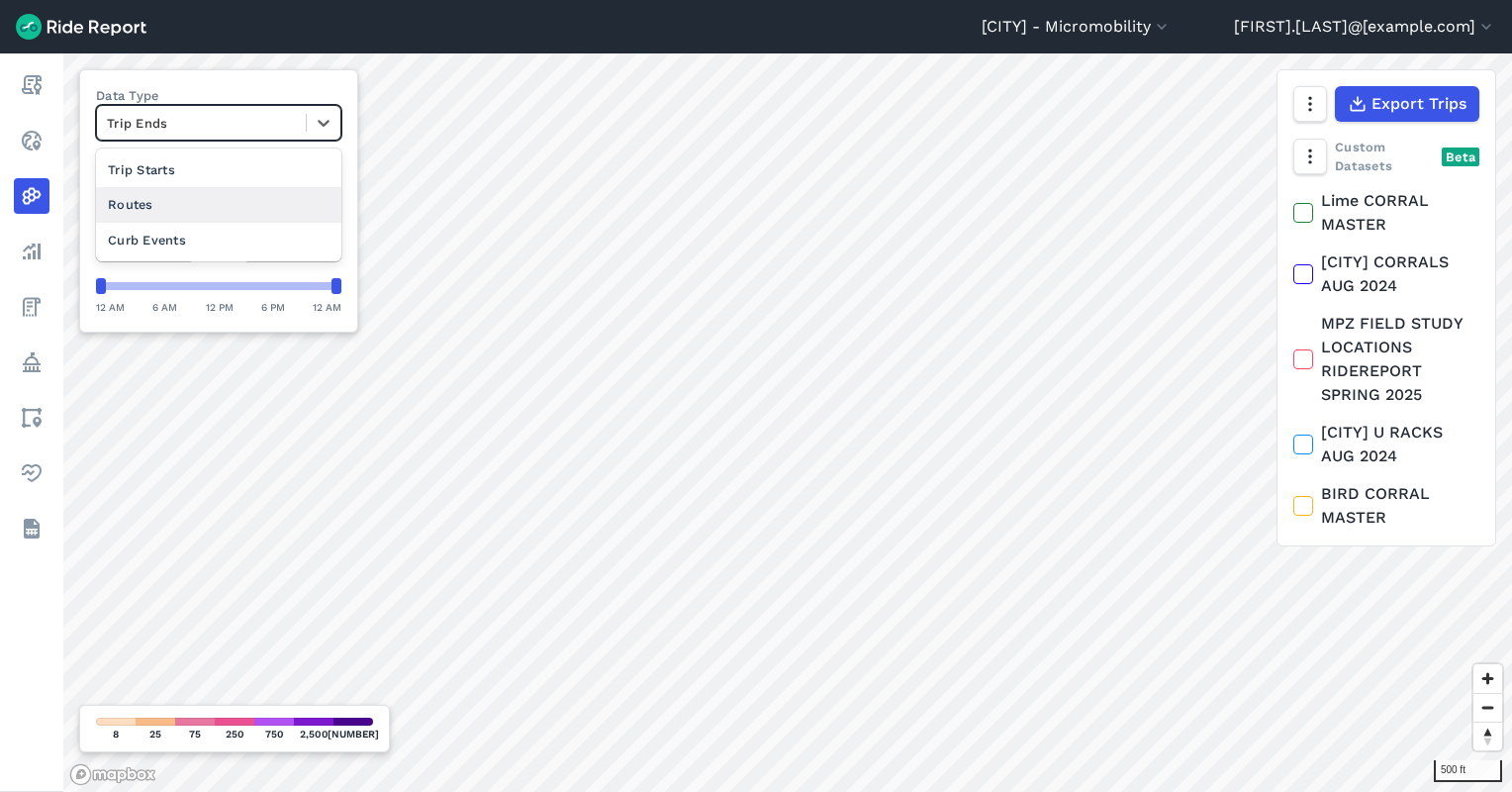 click on "Routes" at bounding box center (219, 204) 